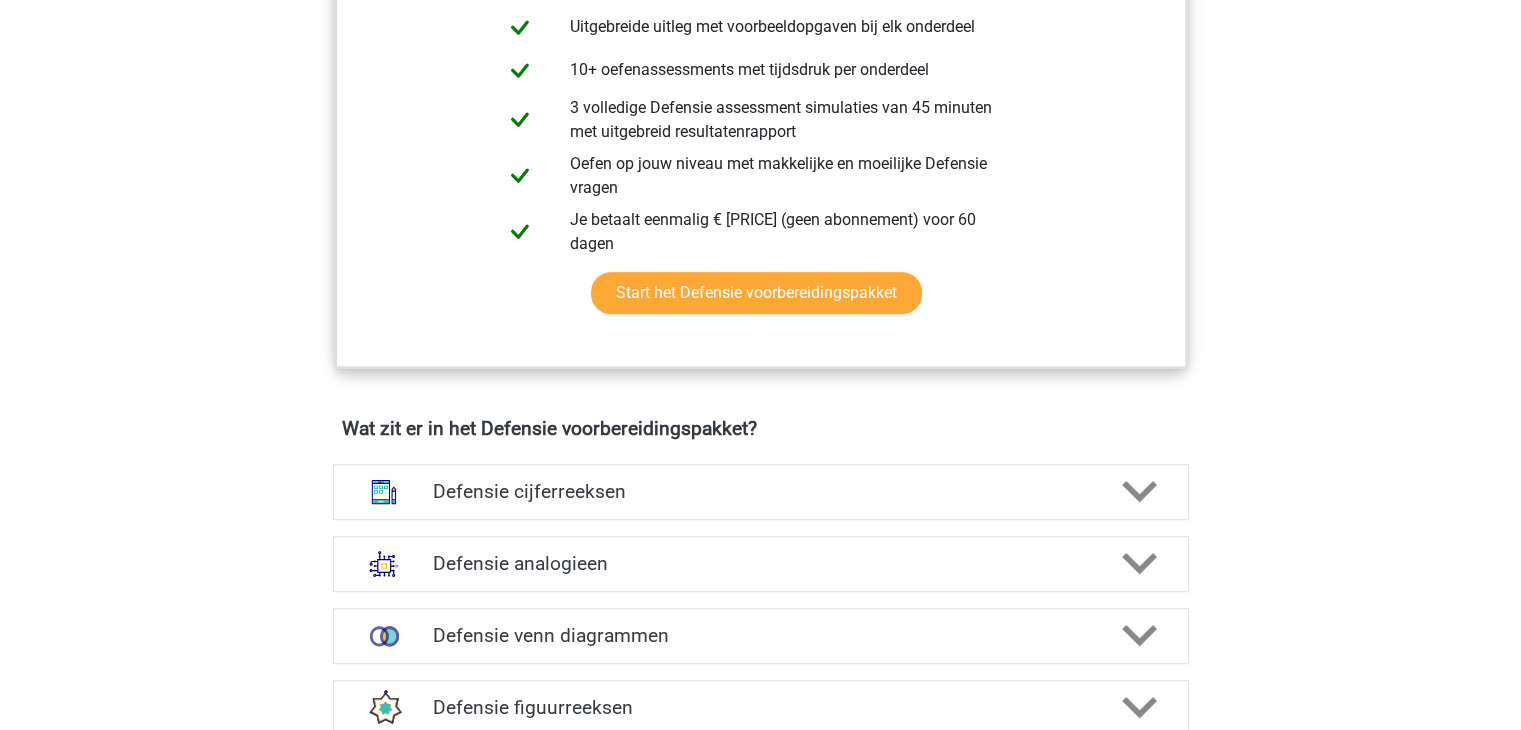 scroll, scrollTop: 1300, scrollLeft: 0, axis: vertical 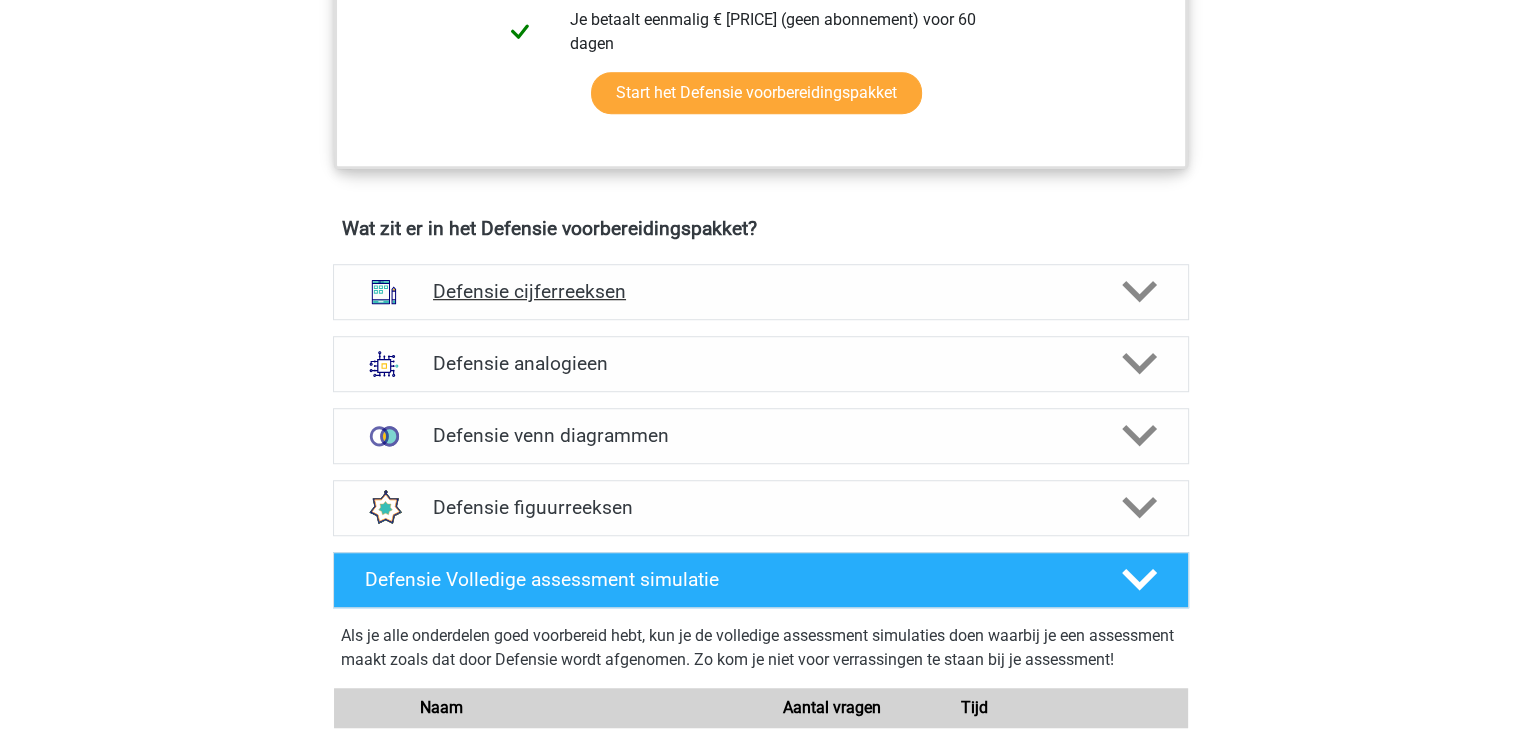 click on "Defensie cijferreeksen" at bounding box center (760, 291) 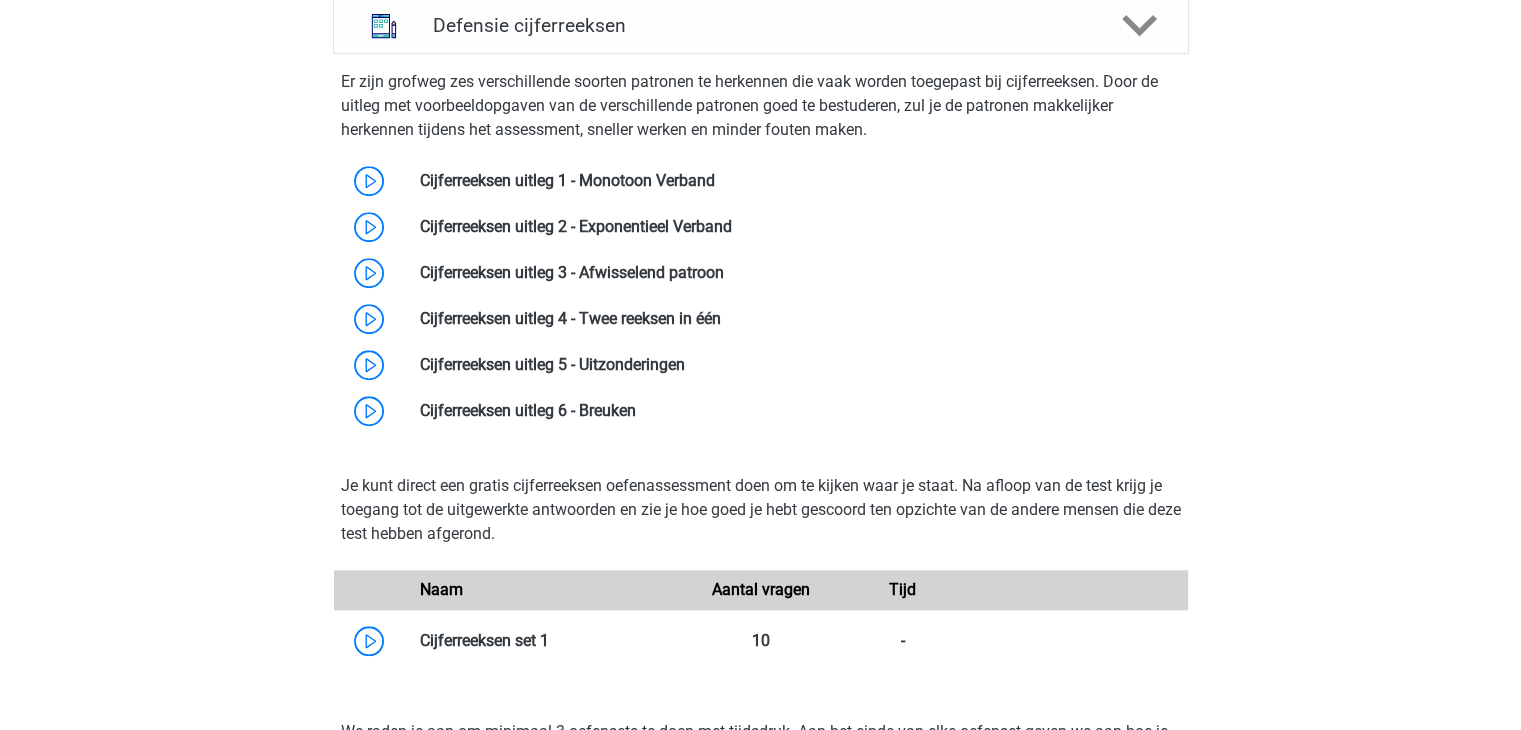 scroll, scrollTop: 1600, scrollLeft: 0, axis: vertical 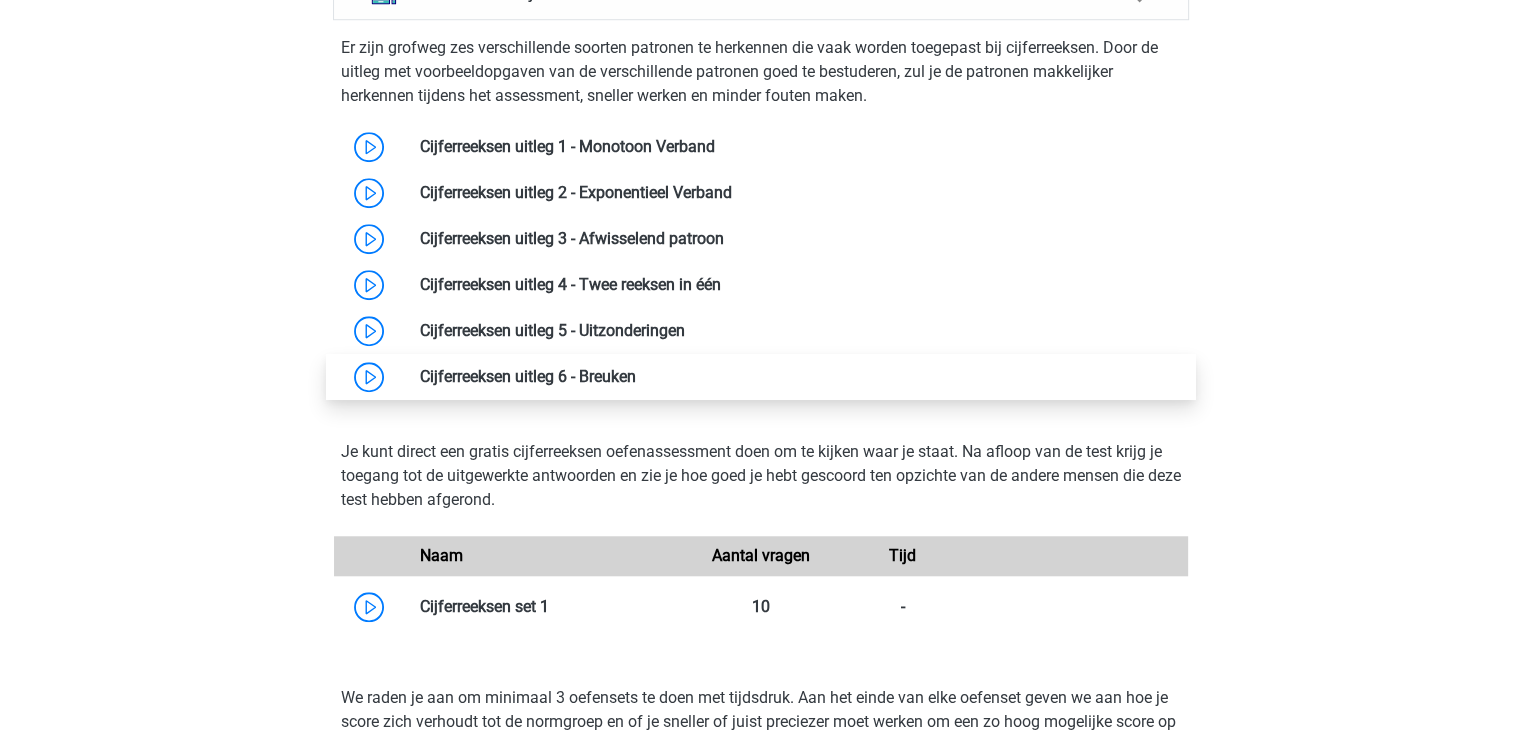 click at bounding box center (636, 376) 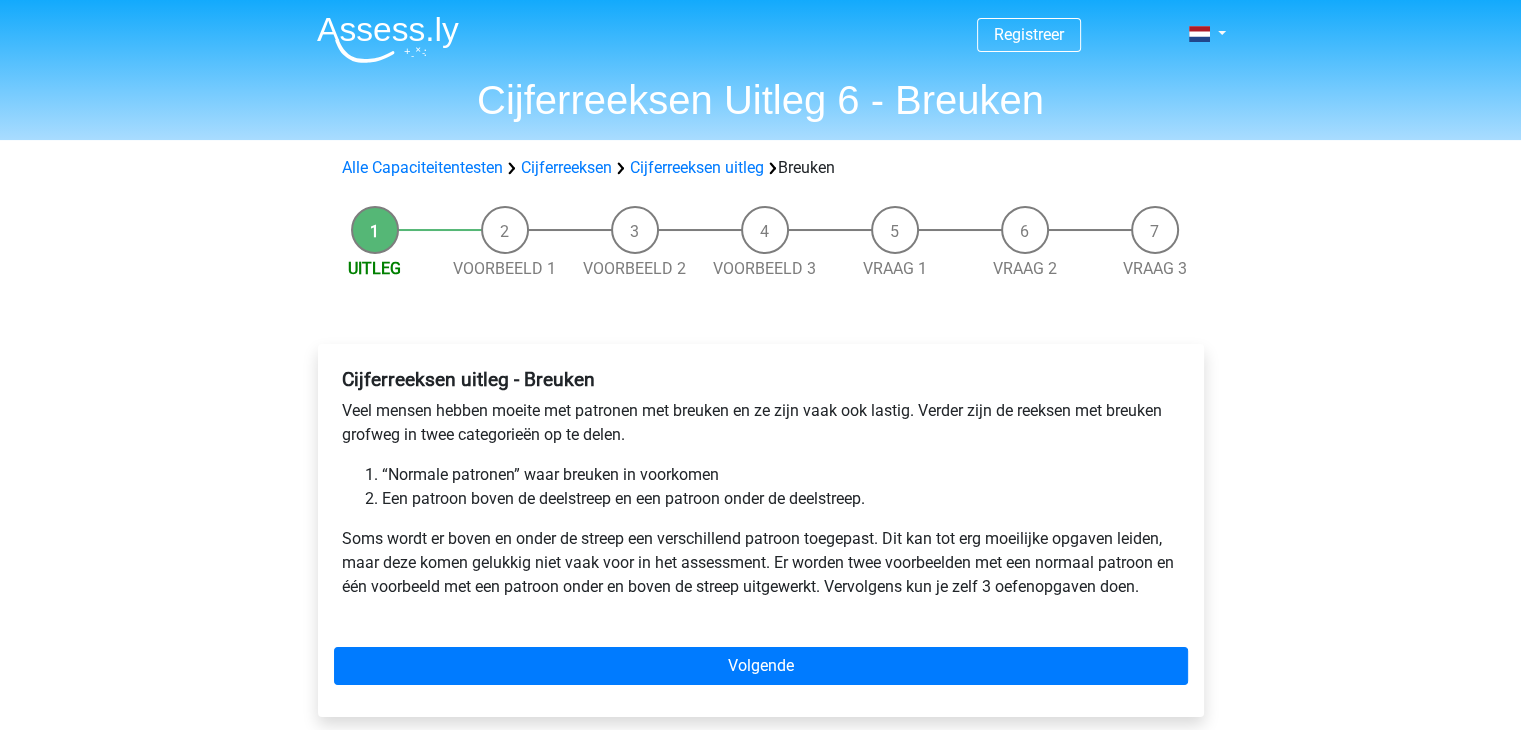 scroll, scrollTop: 100, scrollLeft: 0, axis: vertical 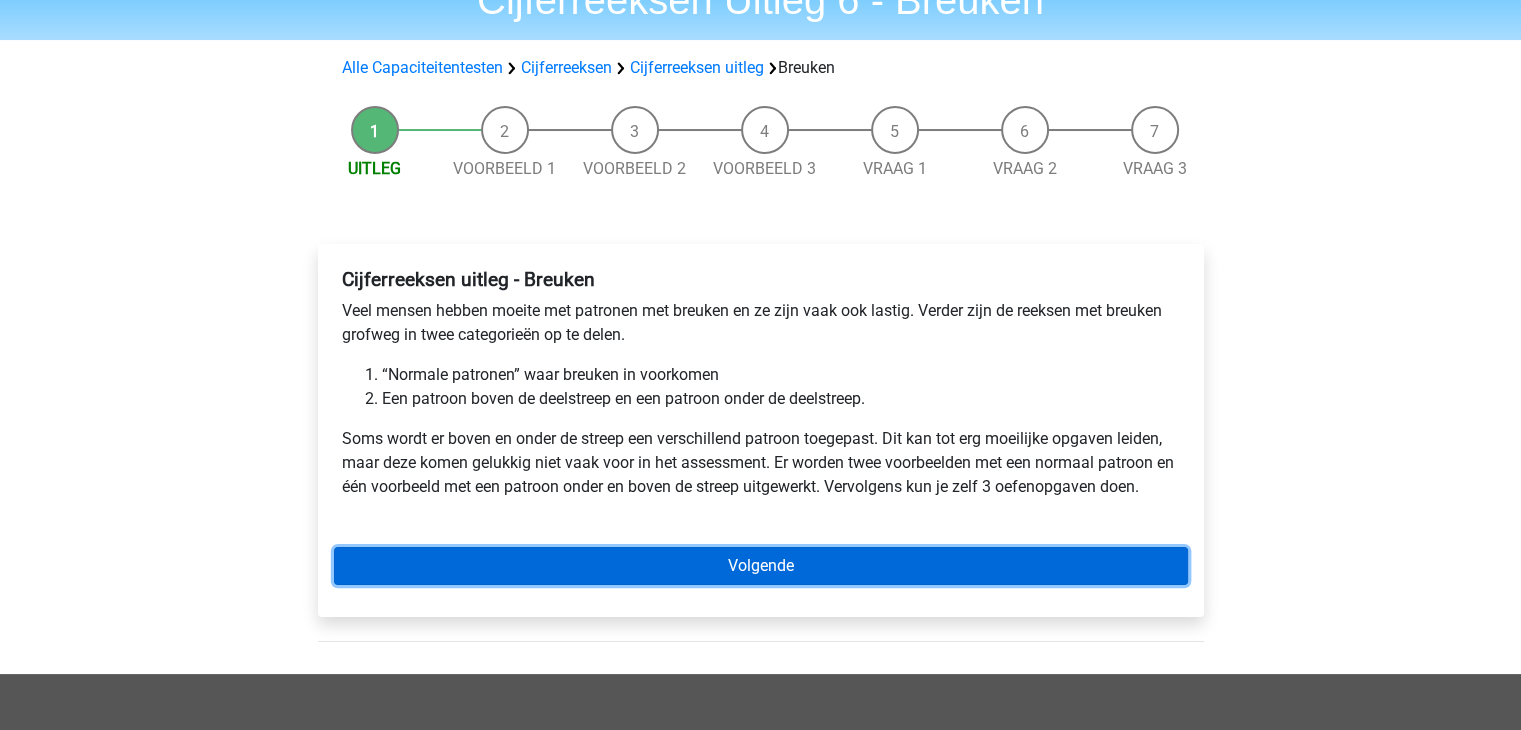 click on "Volgende" at bounding box center [761, 566] 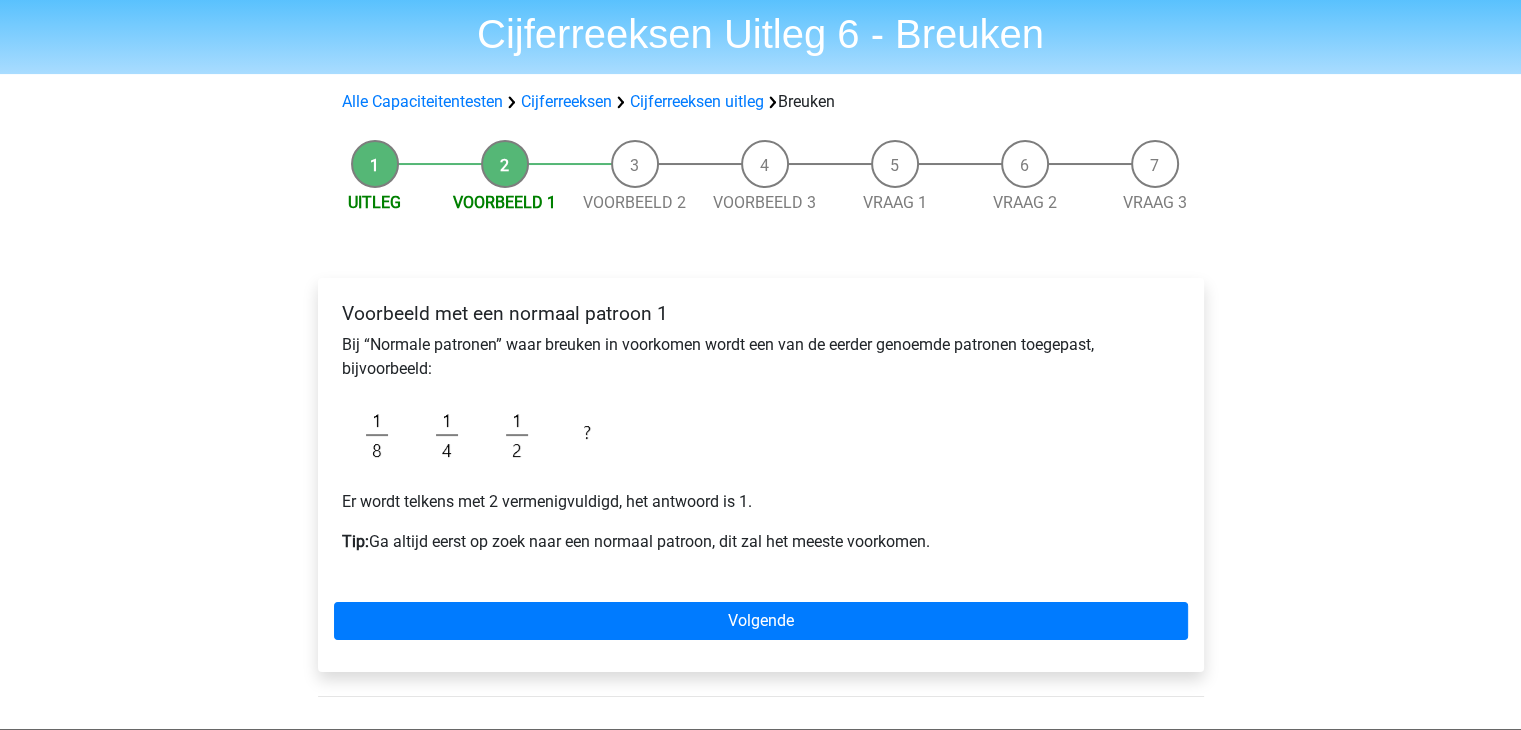 scroll, scrollTop: 100, scrollLeft: 0, axis: vertical 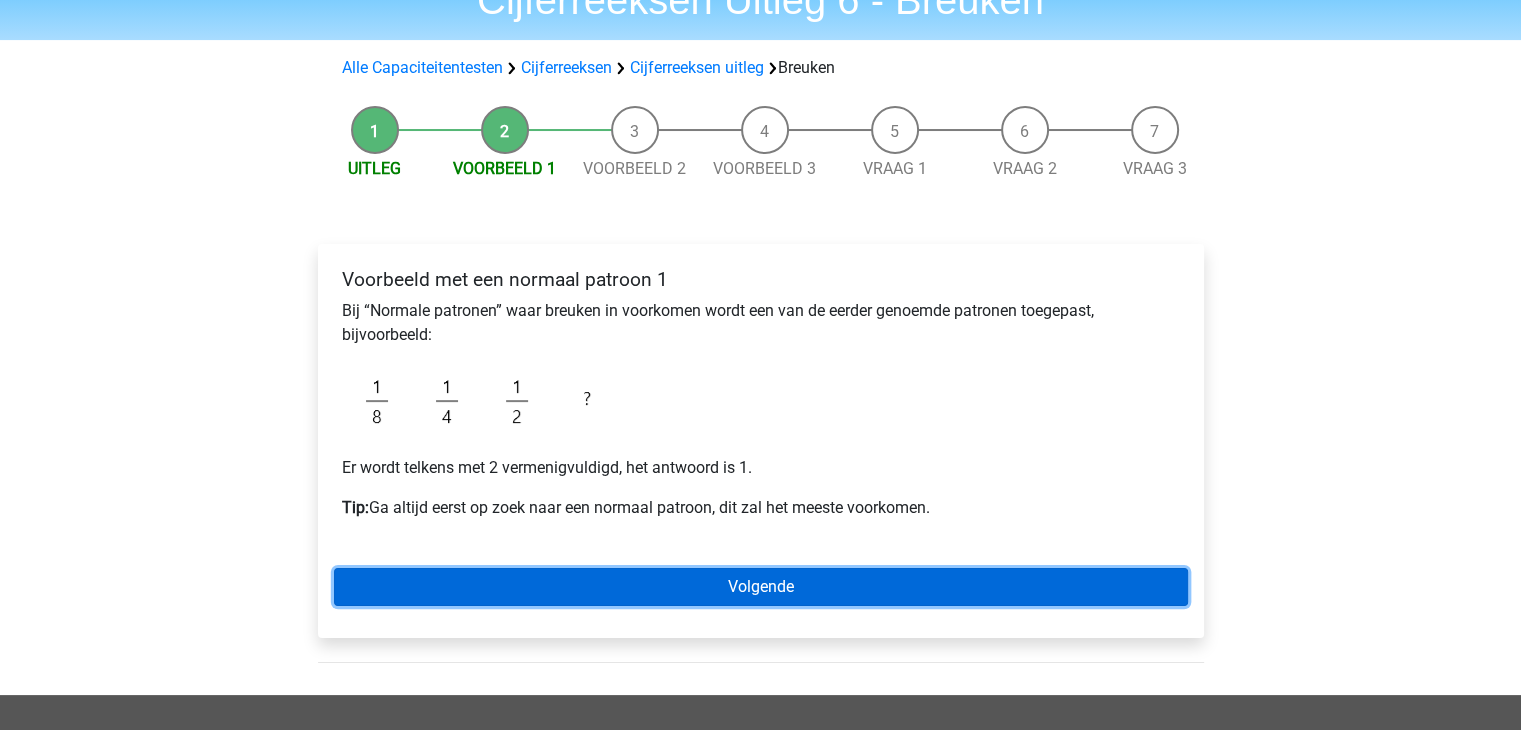 click on "Volgende" at bounding box center [761, 587] 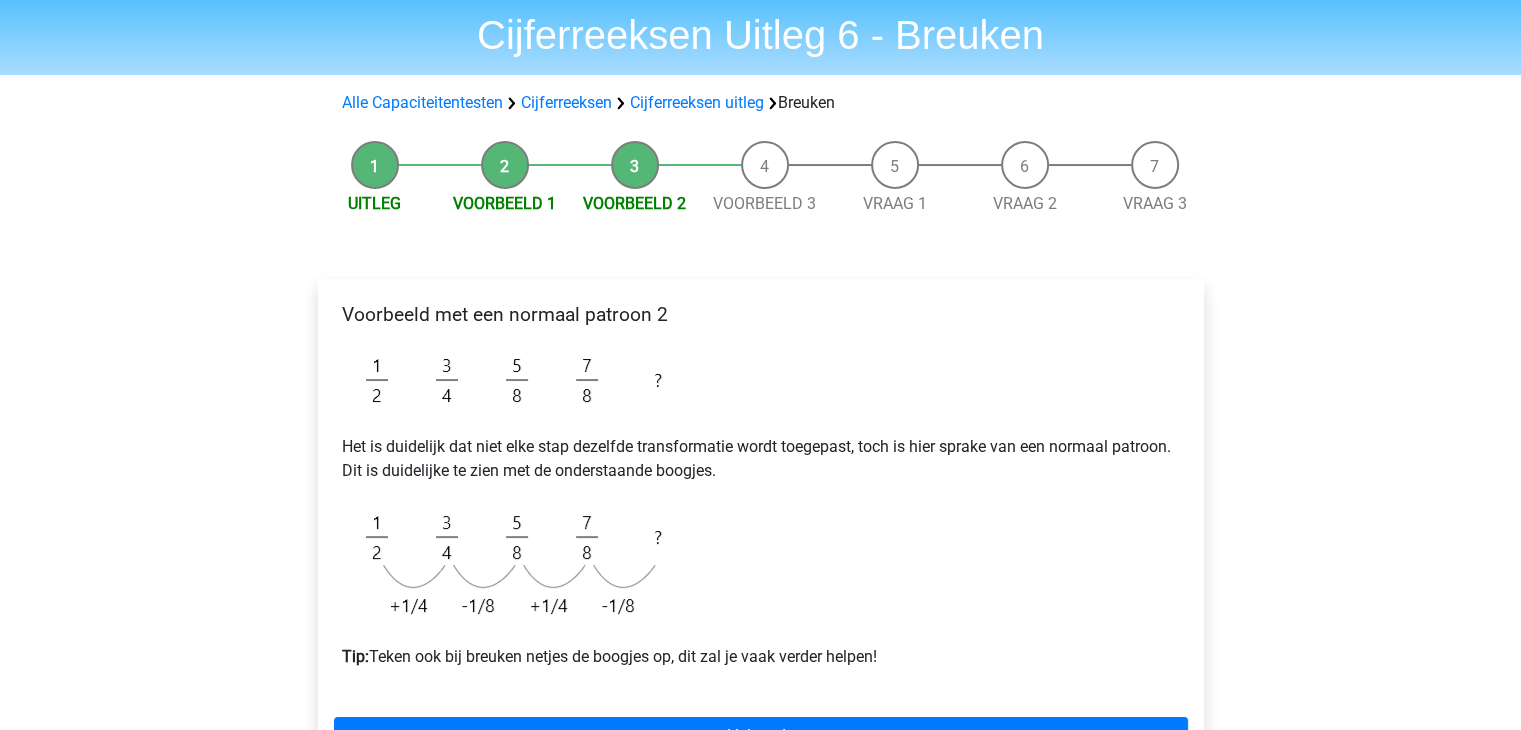scroll, scrollTop: 100, scrollLeft: 0, axis: vertical 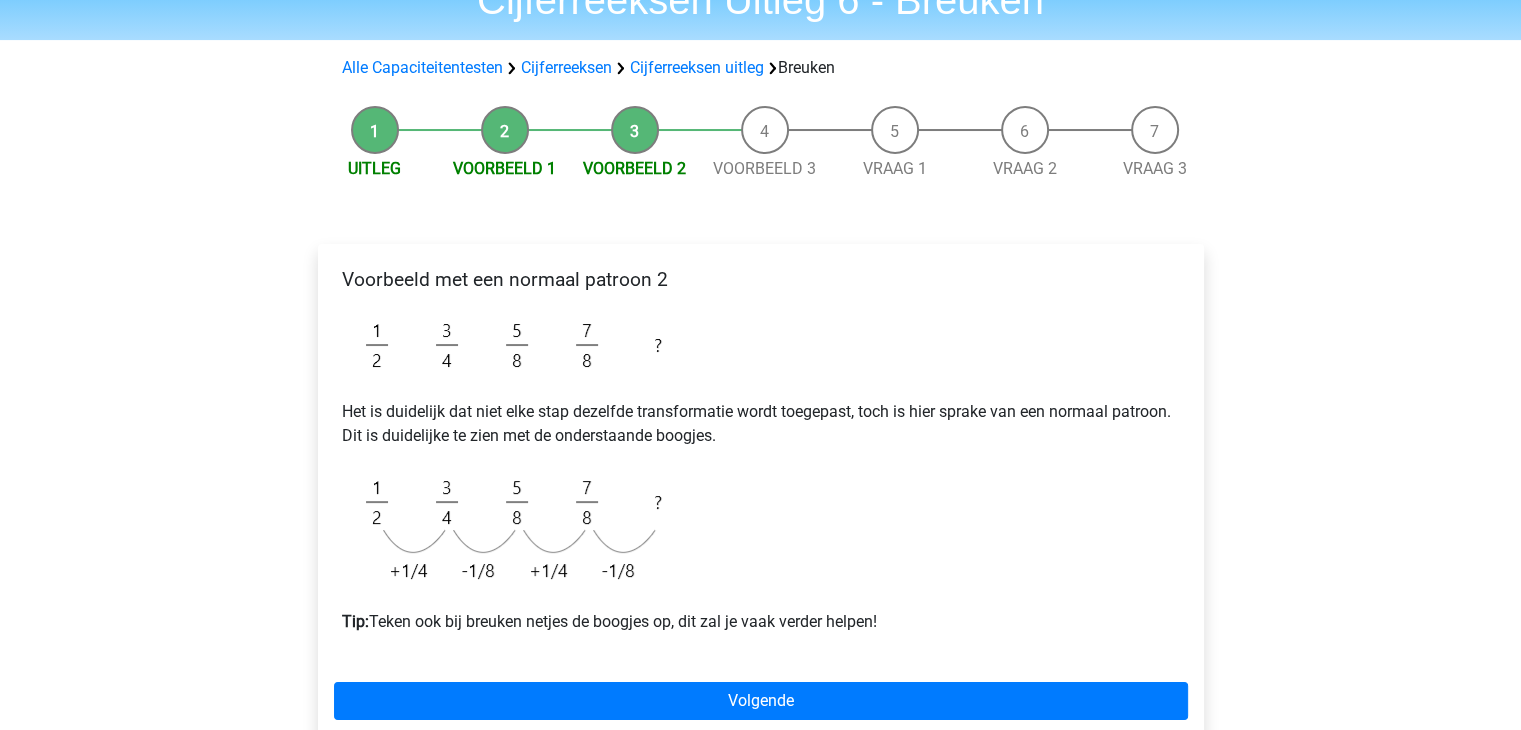 click on "Voorbeeld met een normaal patroon 2 Het is duidelijk dat niet elke stap dezelfde transformatie wordt toegepast, toch is hier sprake van een normaal patroon. Dit is duidelijke te zien met de onderstaande boogjes. Tip:  Teken ook bij breuken netjes de boogjes op, dit zal je vaak verder helpen!" at bounding box center [761, 459] 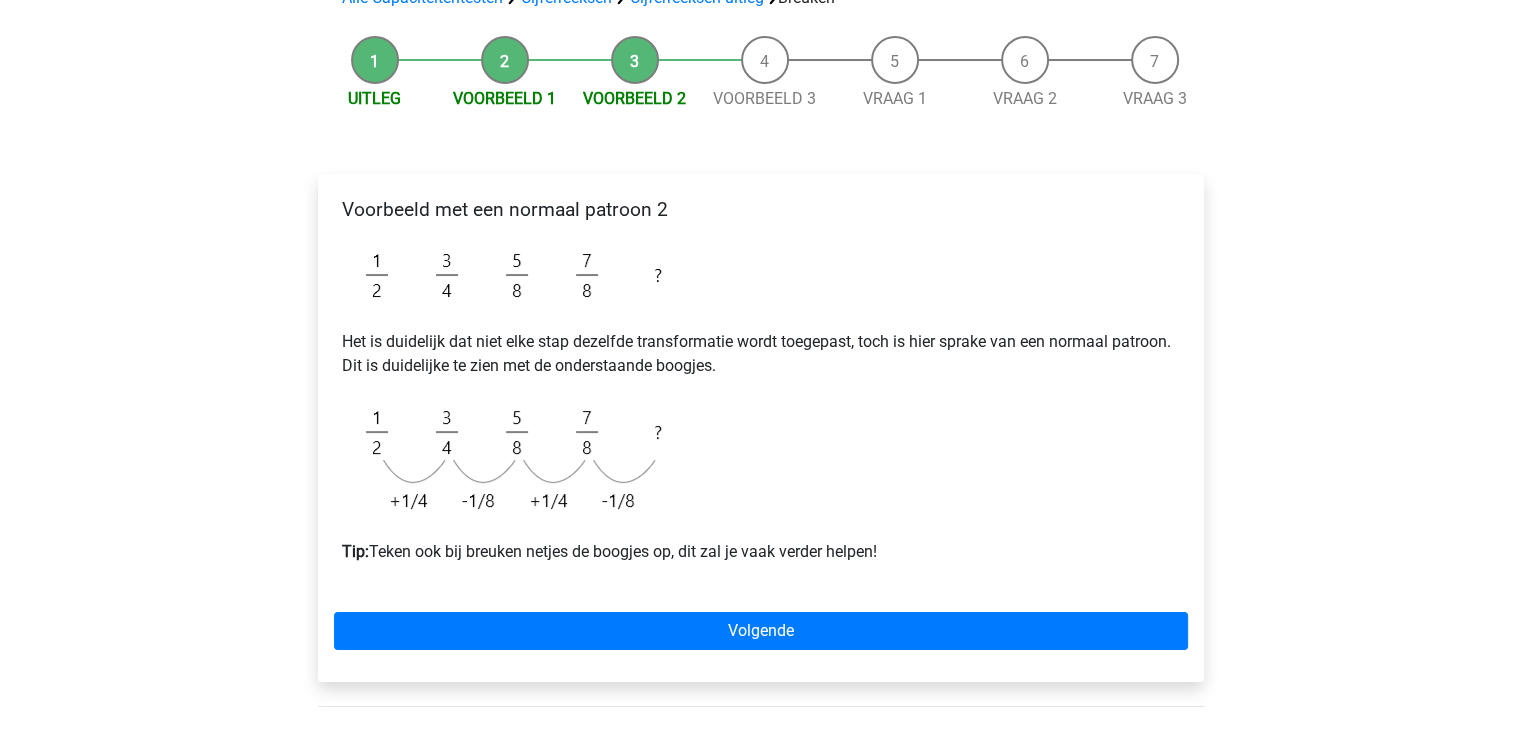 scroll, scrollTop: 200, scrollLeft: 0, axis: vertical 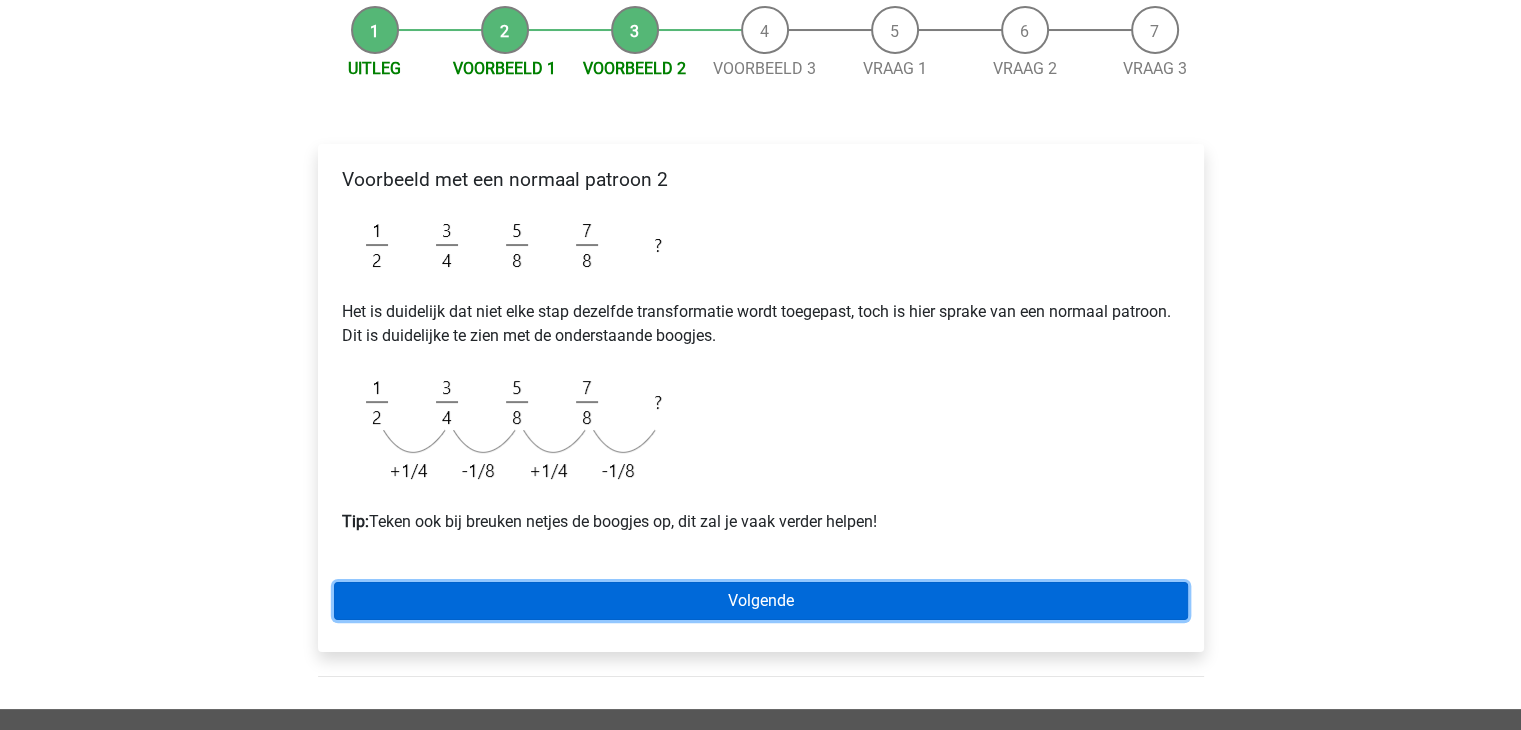 click on "Volgende" at bounding box center [761, 601] 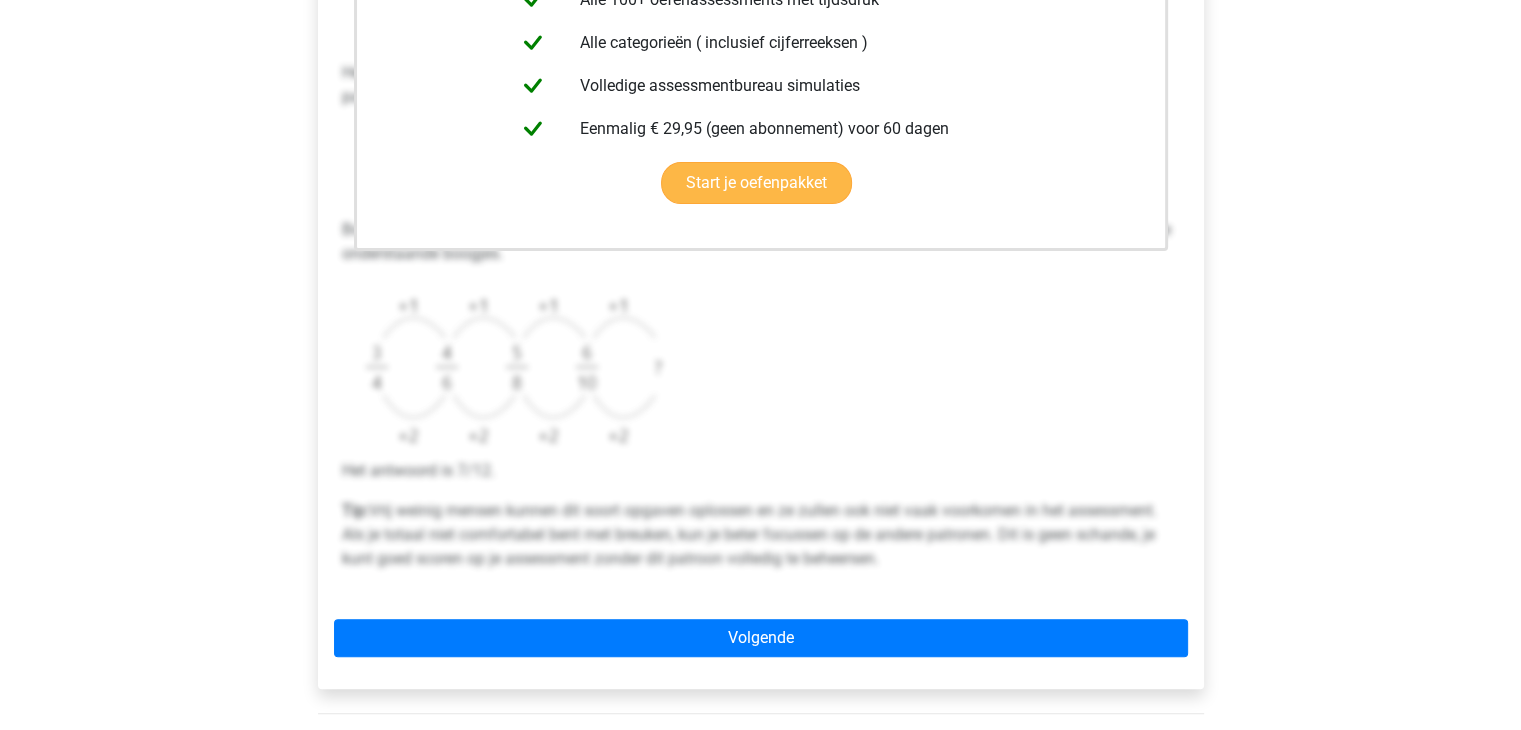 scroll, scrollTop: 600, scrollLeft: 0, axis: vertical 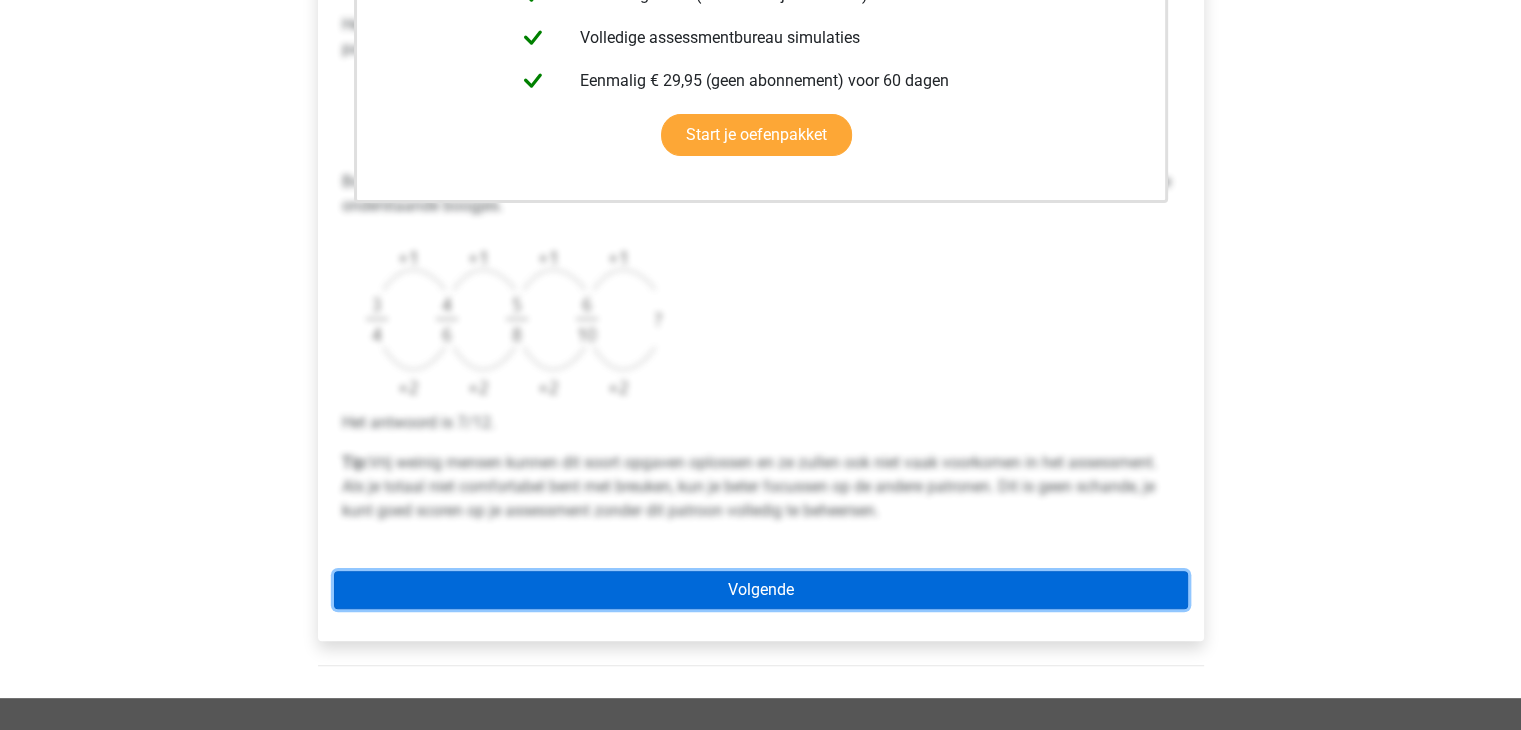 click on "Volgende" at bounding box center [761, 590] 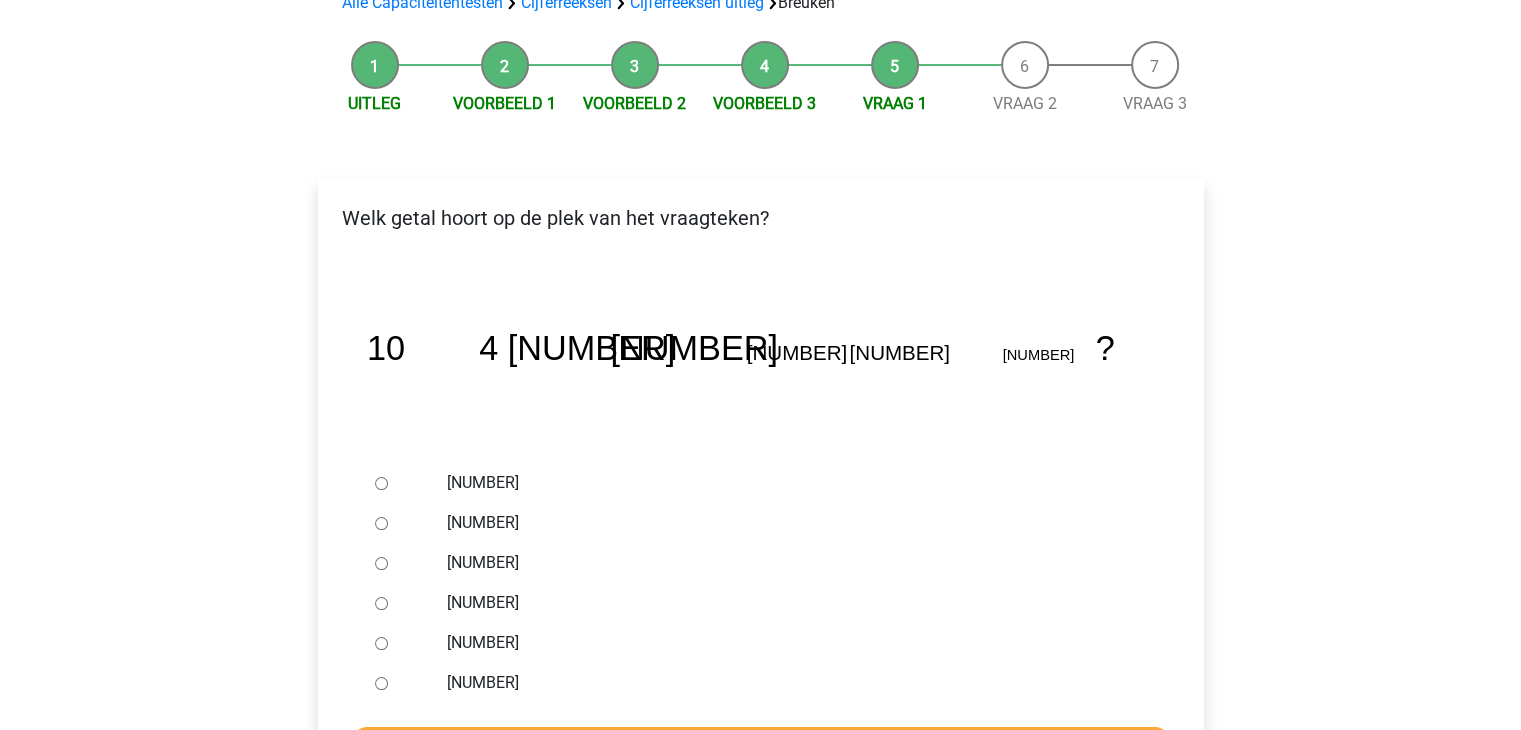 scroll, scrollTop: 200, scrollLeft: 0, axis: vertical 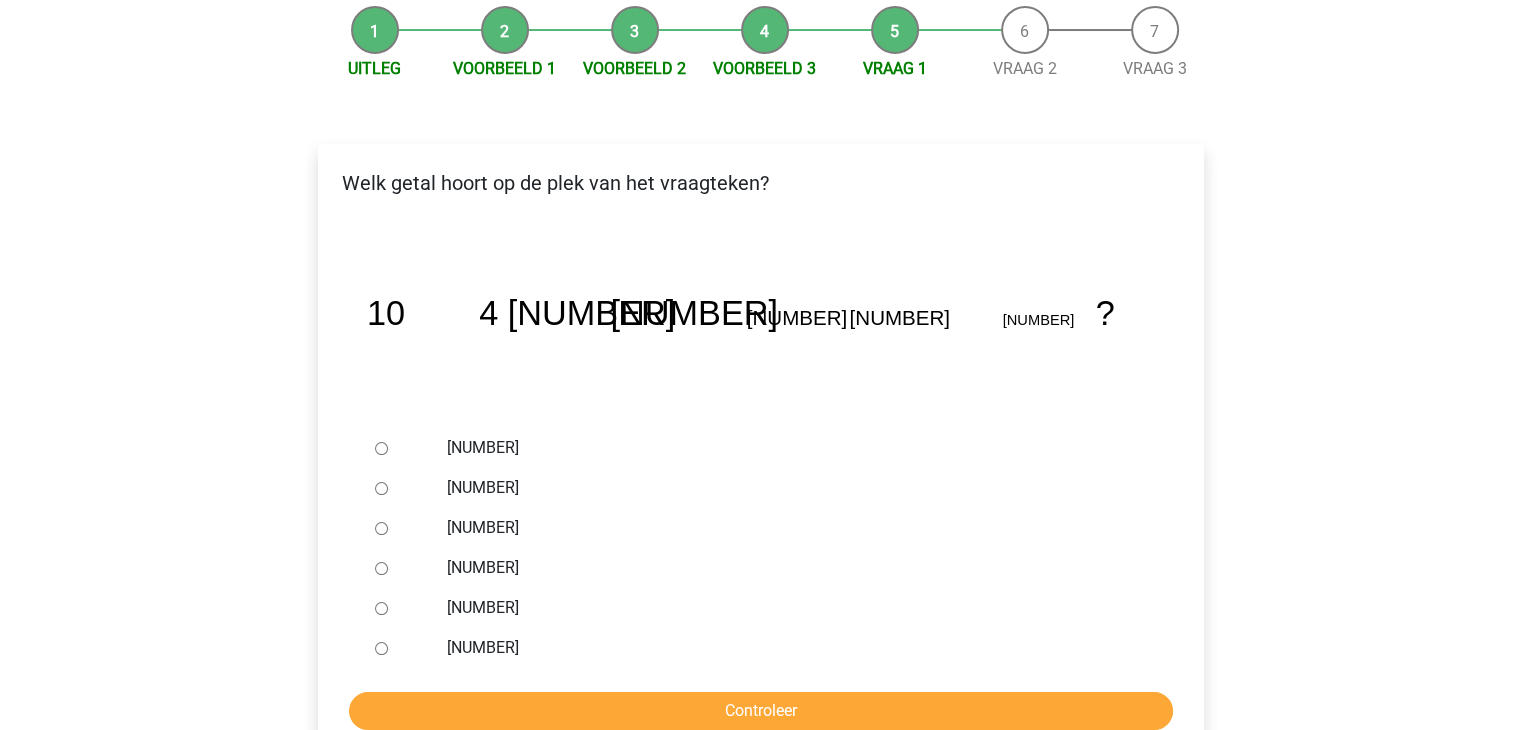 click on "-583/81" at bounding box center (381, 488) 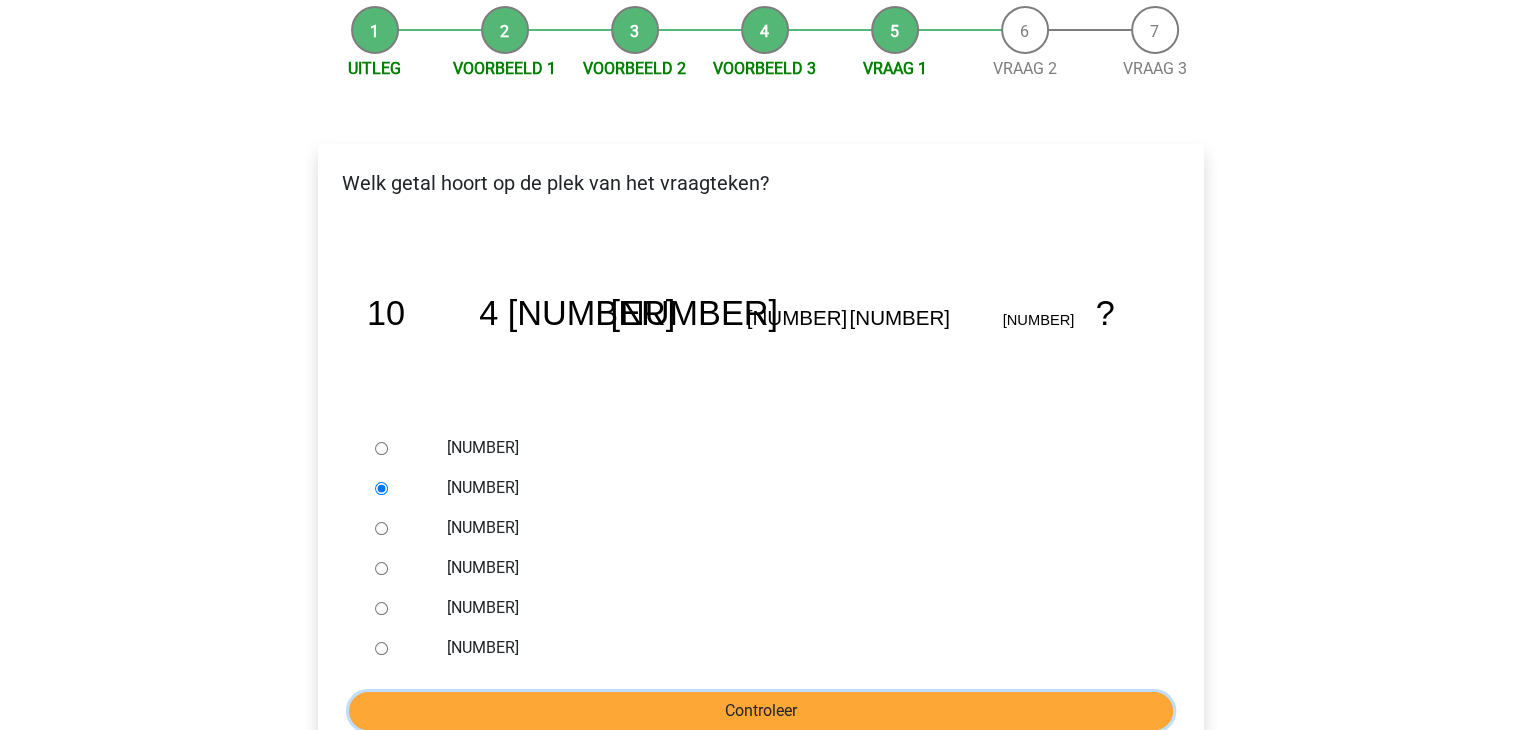 click on "Controleer" at bounding box center (761, 711) 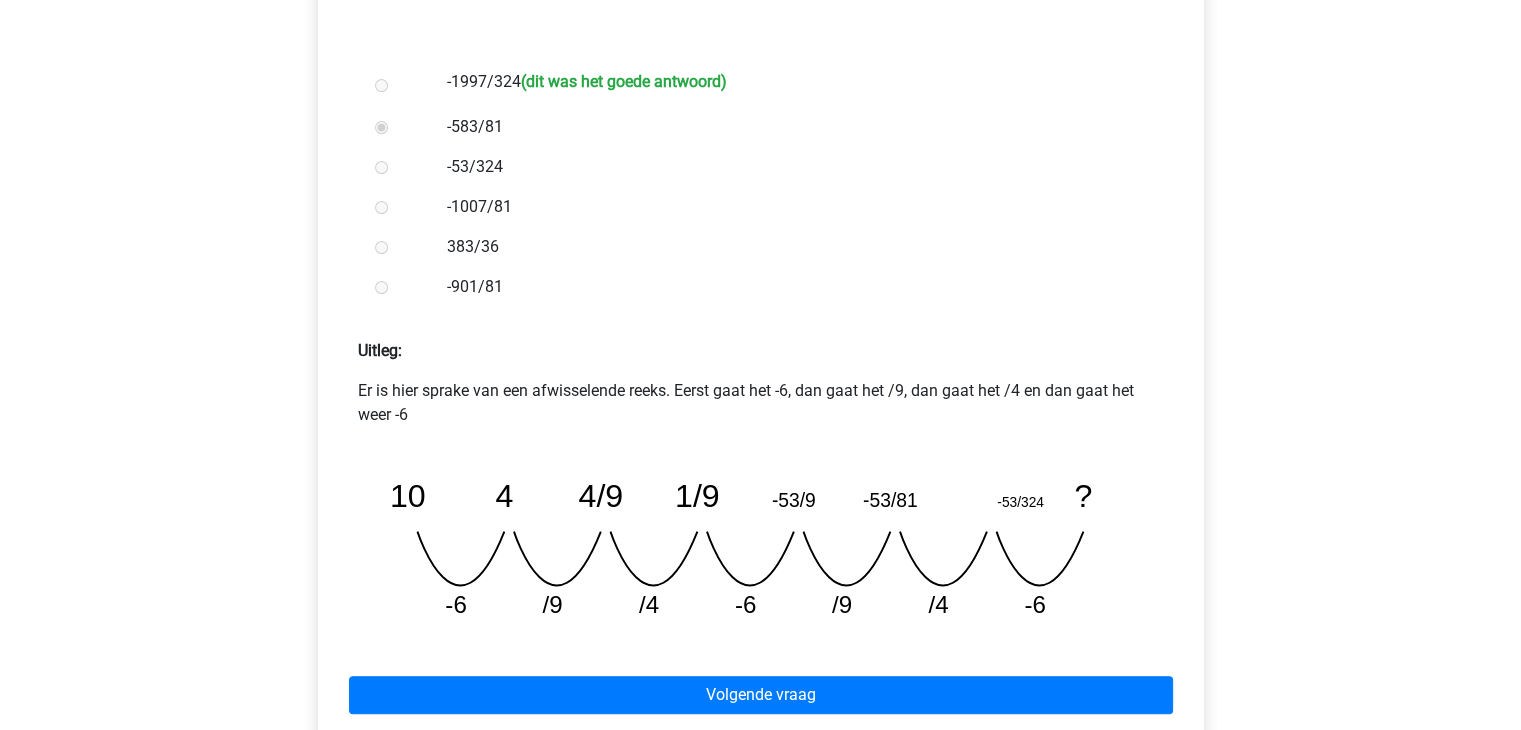 scroll, scrollTop: 600, scrollLeft: 0, axis: vertical 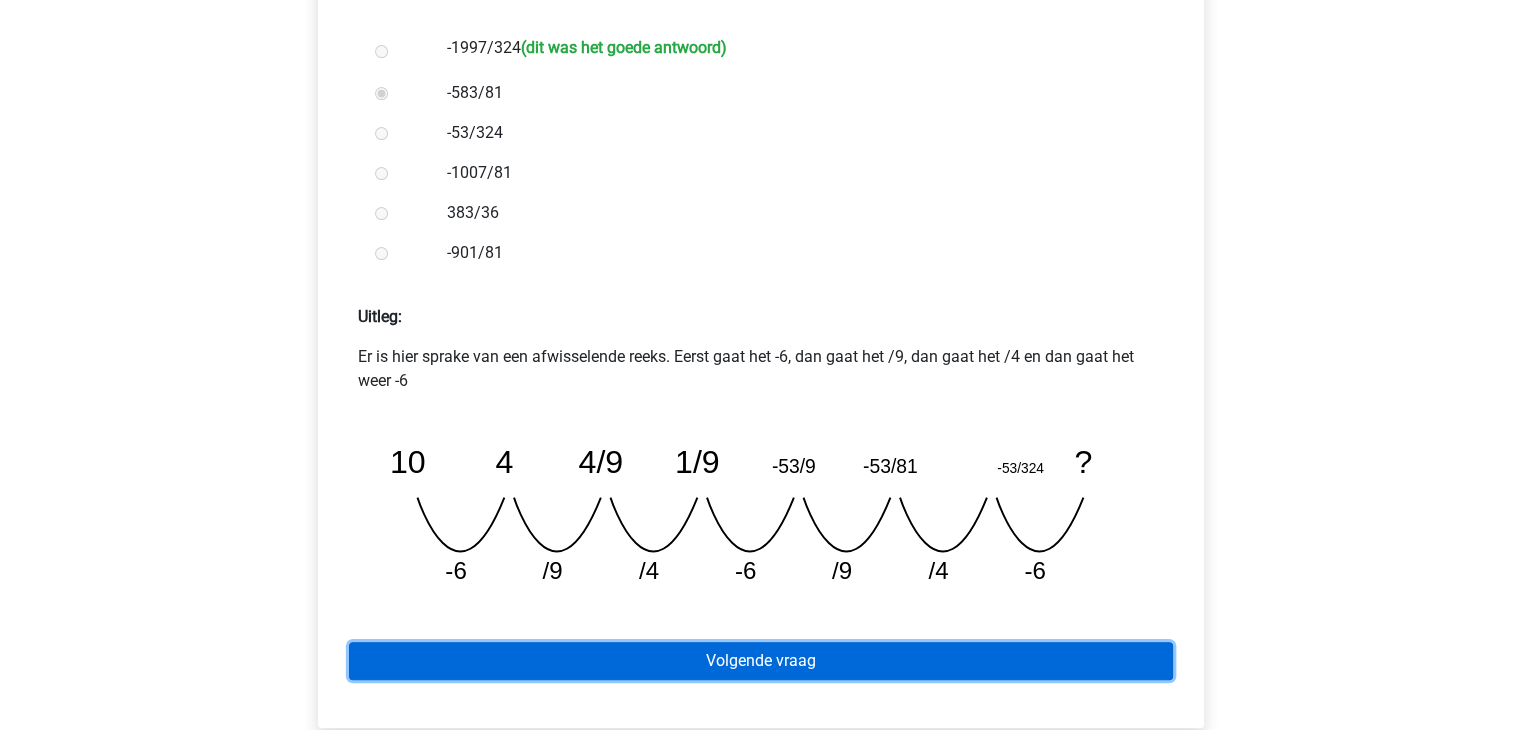click on "Volgende vraag" at bounding box center [761, 661] 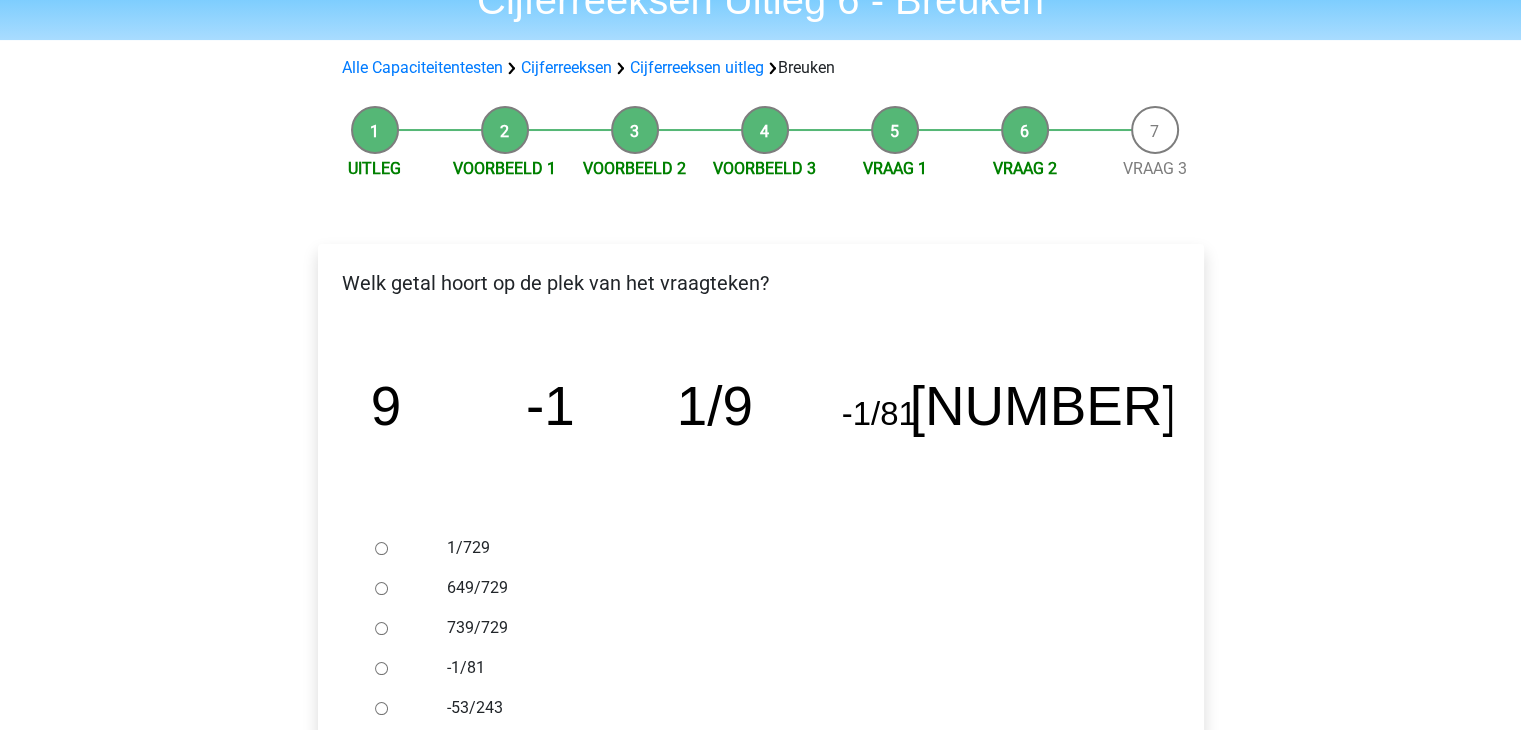 scroll, scrollTop: 200, scrollLeft: 0, axis: vertical 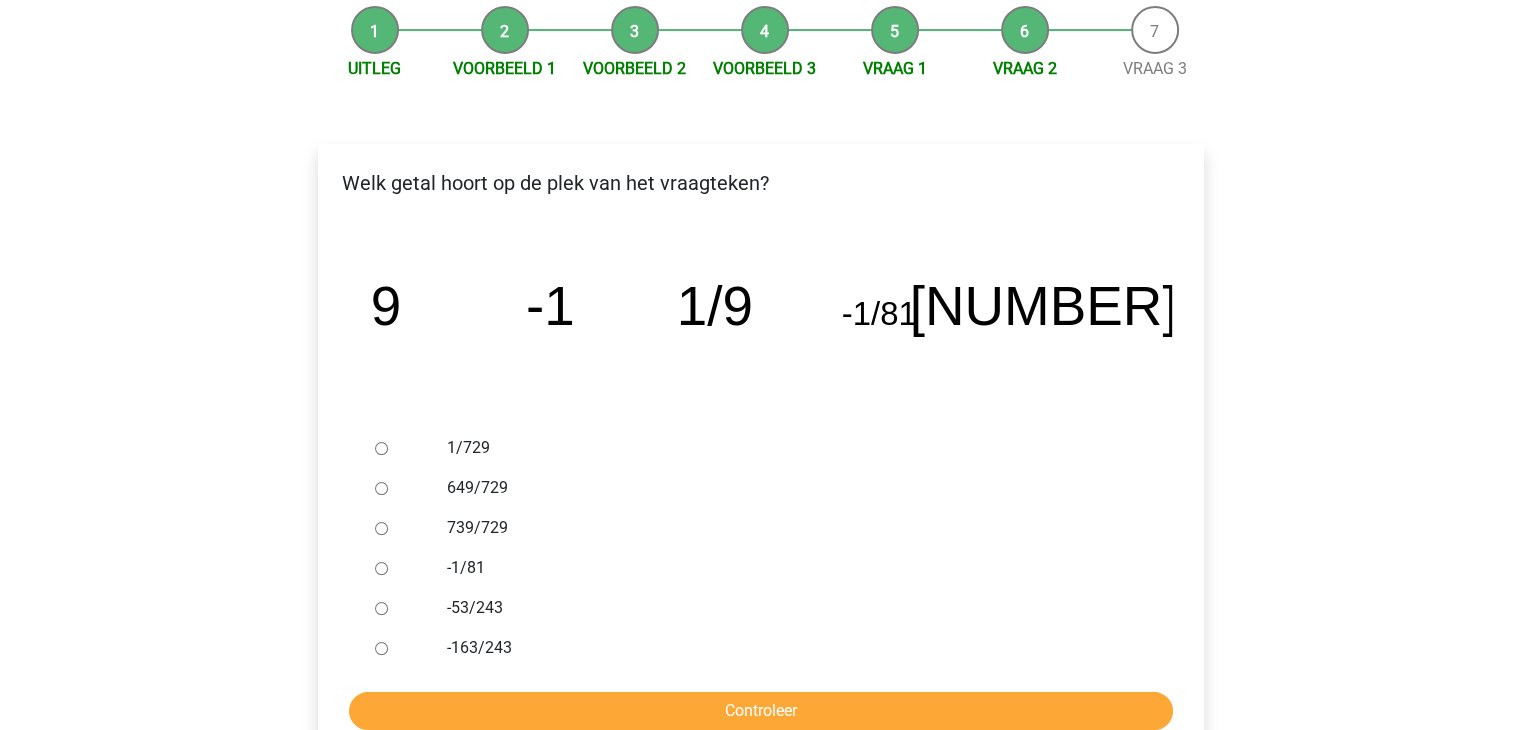 click on "-53/243" at bounding box center (381, 608) 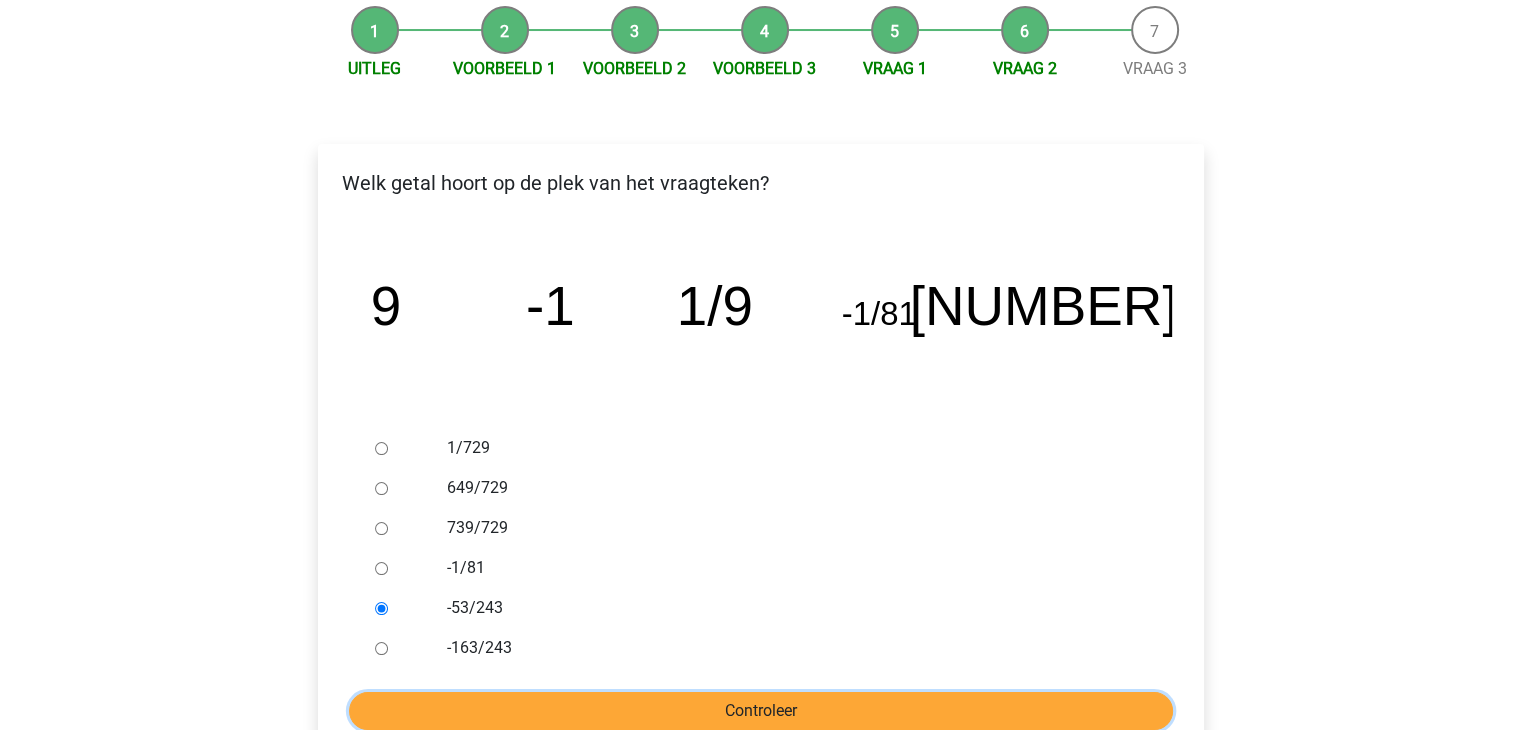 click on "Controleer" at bounding box center [761, 711] 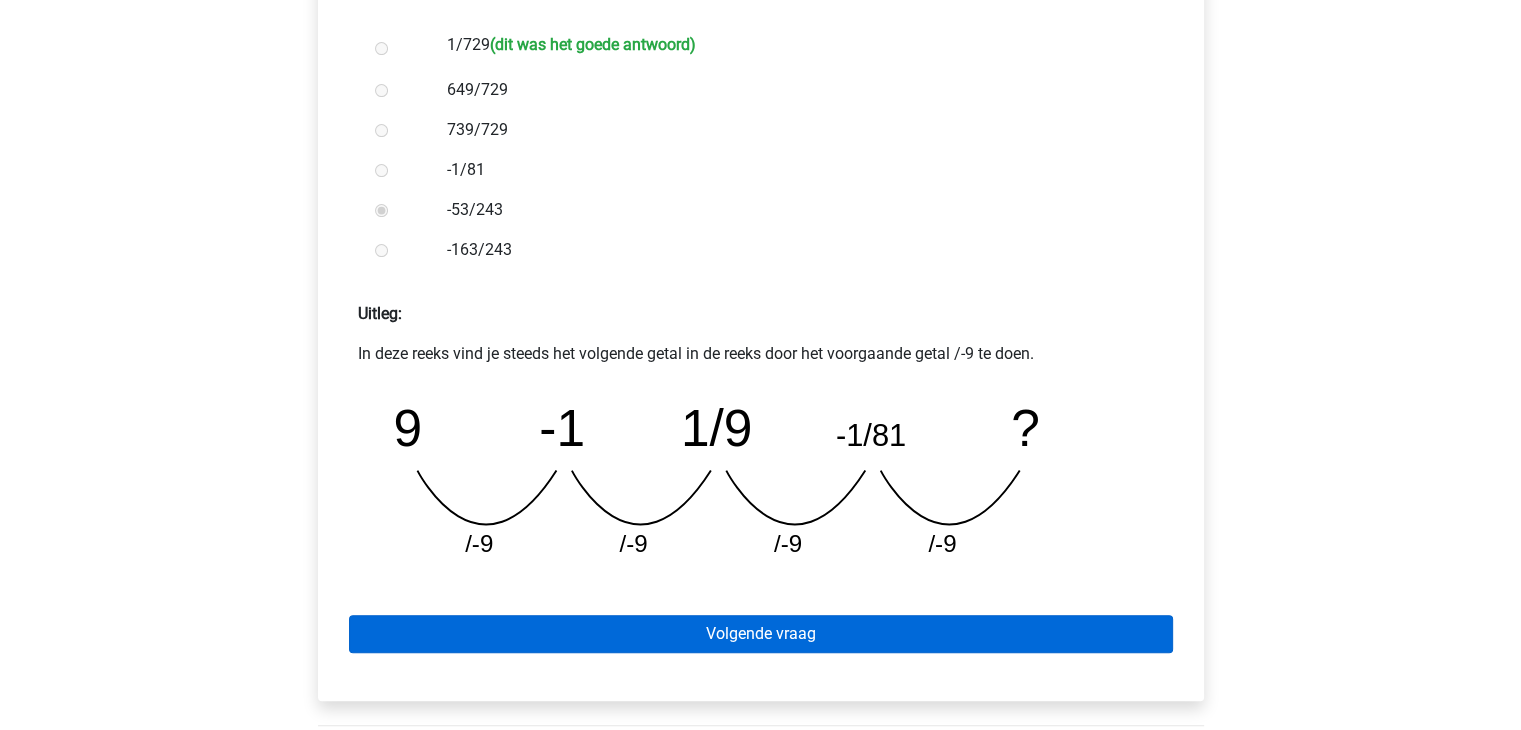 scroll, scrollTop: 700, scrollLeft: 0, axis: vertical 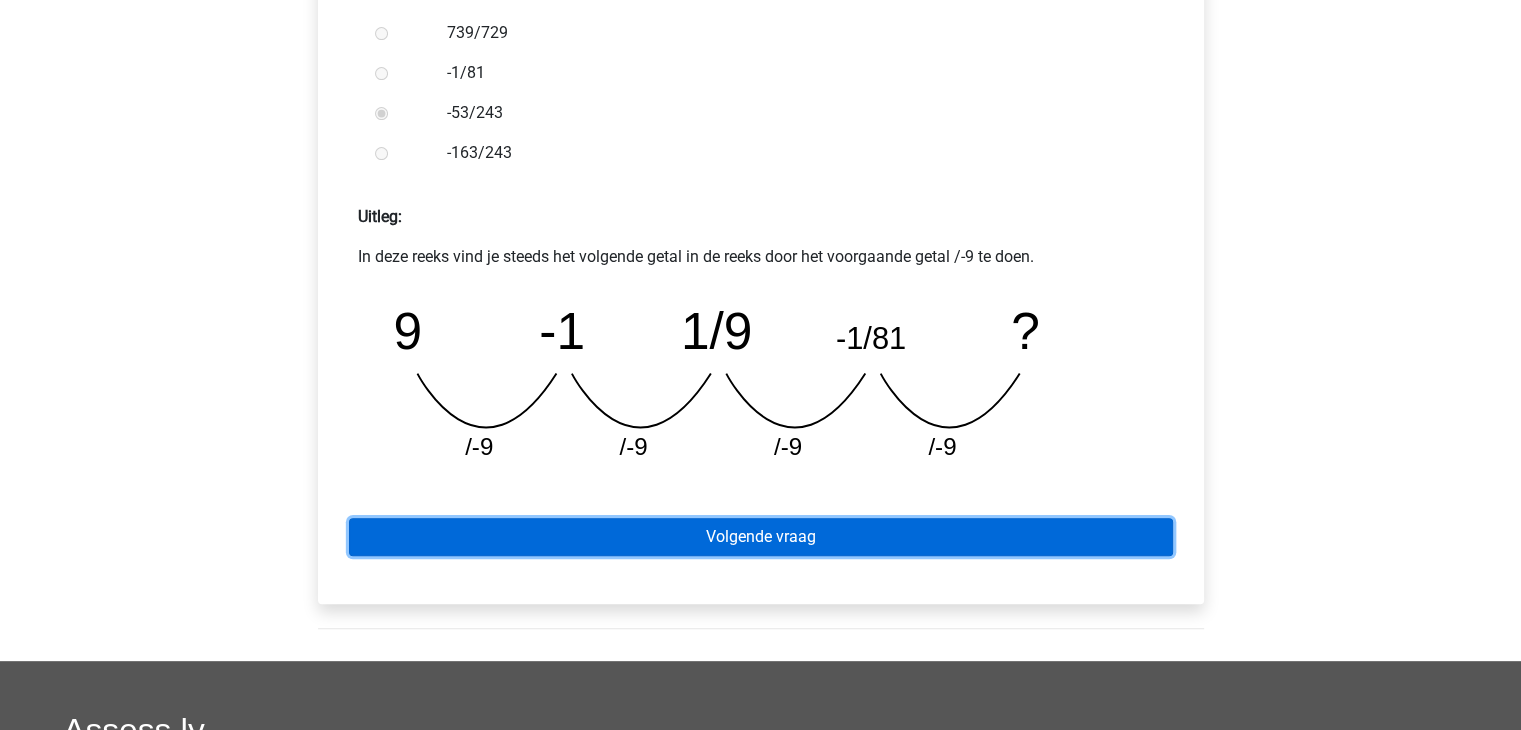 click on "Volgende vraag" at bounding box center [761, 537] 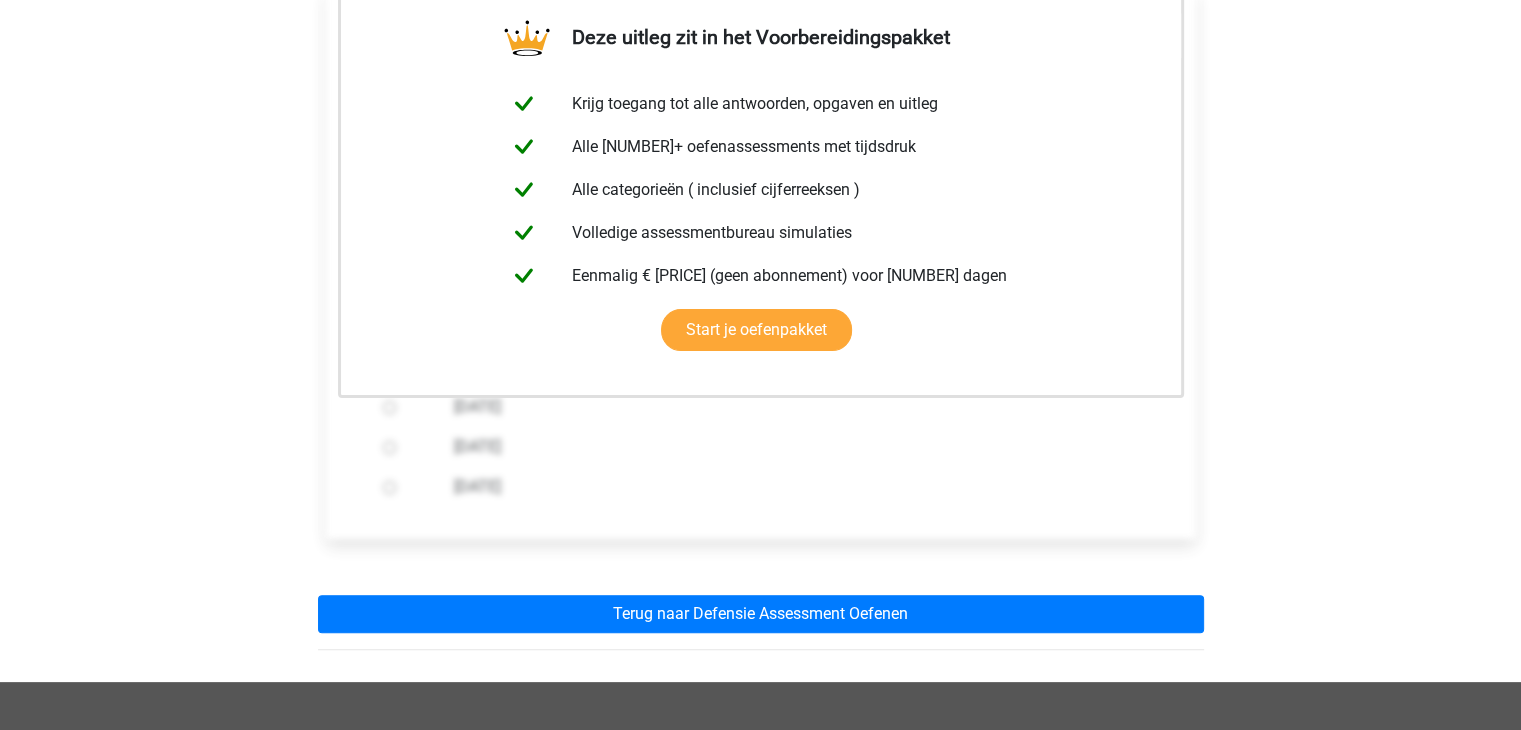 scroll, scrollTop: 400, scrollLeft: 0, axis: vertical 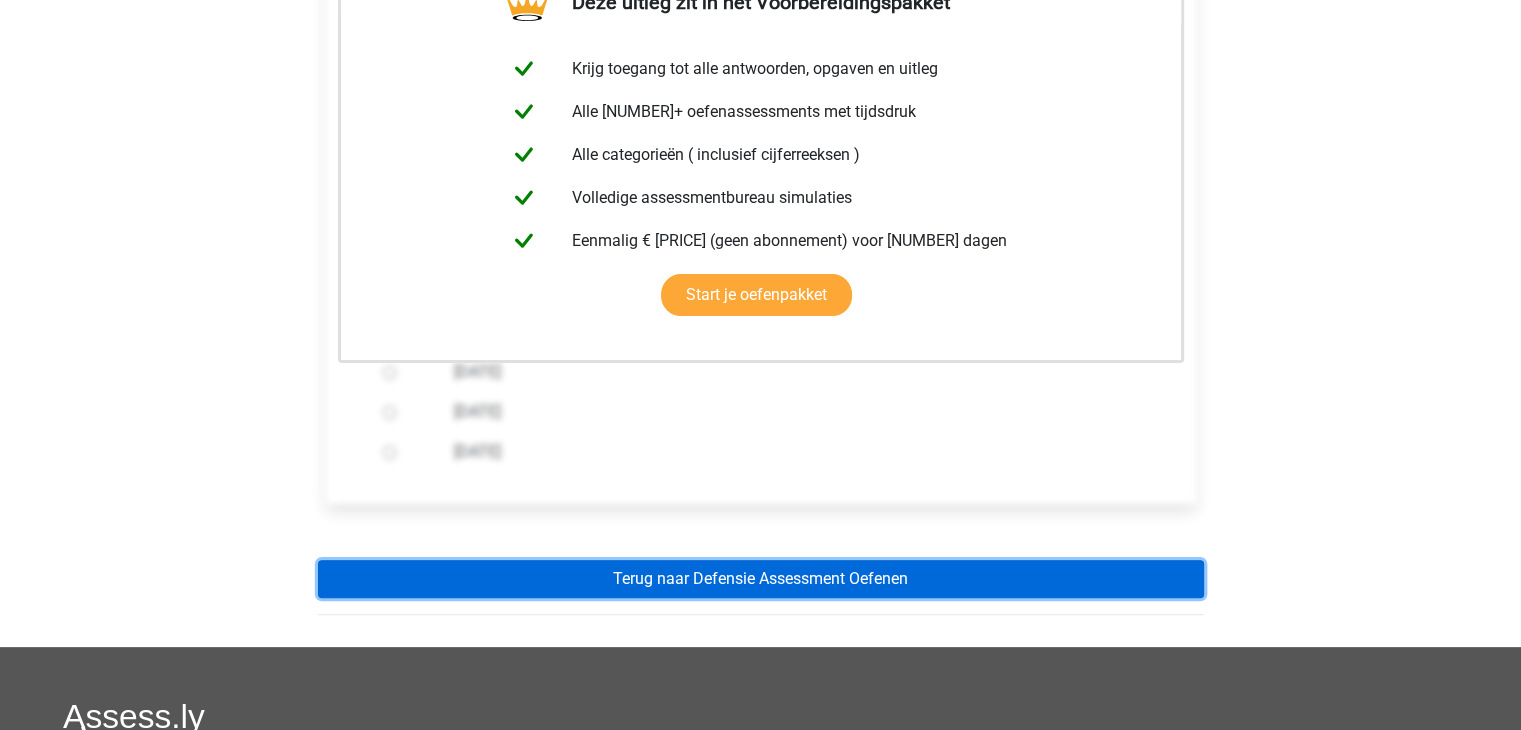 click on "Terug naar Defensie Assessment Oefenen" at bounding box center (761, 579) 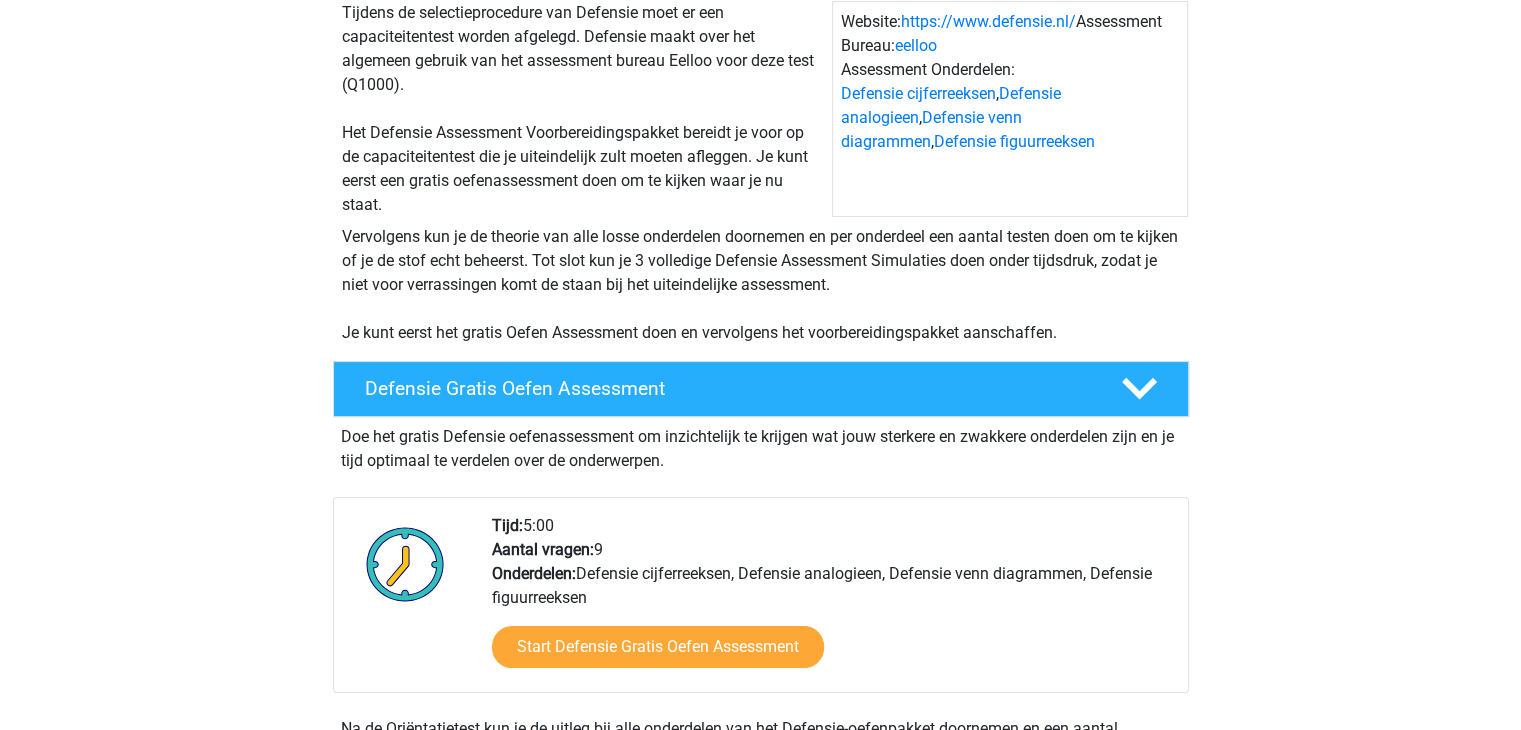 scroll, scrollTop: 300, scrollLeft: 0, axis: vertical 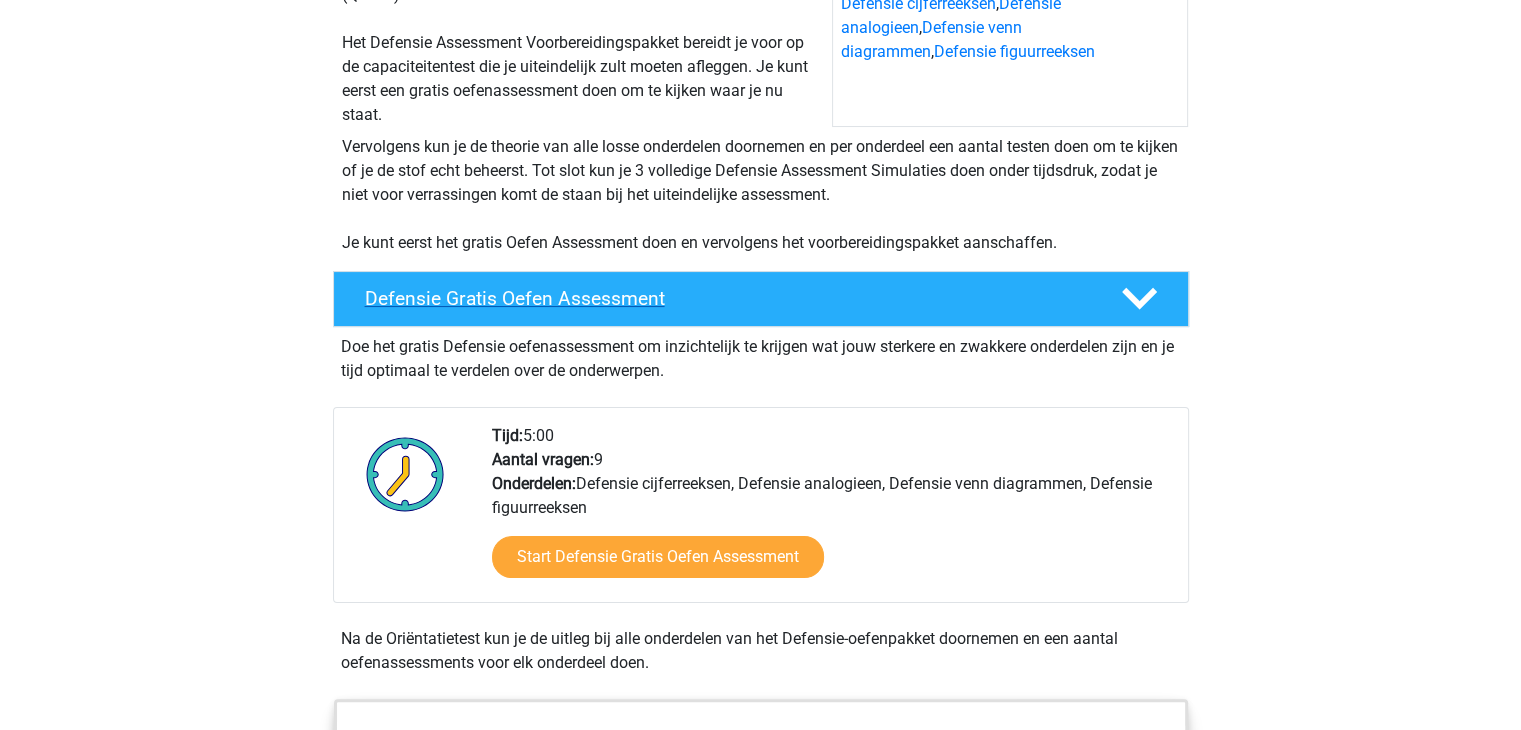 click on "Defensie Gratis Oefen Assessment" at bounding box center [761, 299] 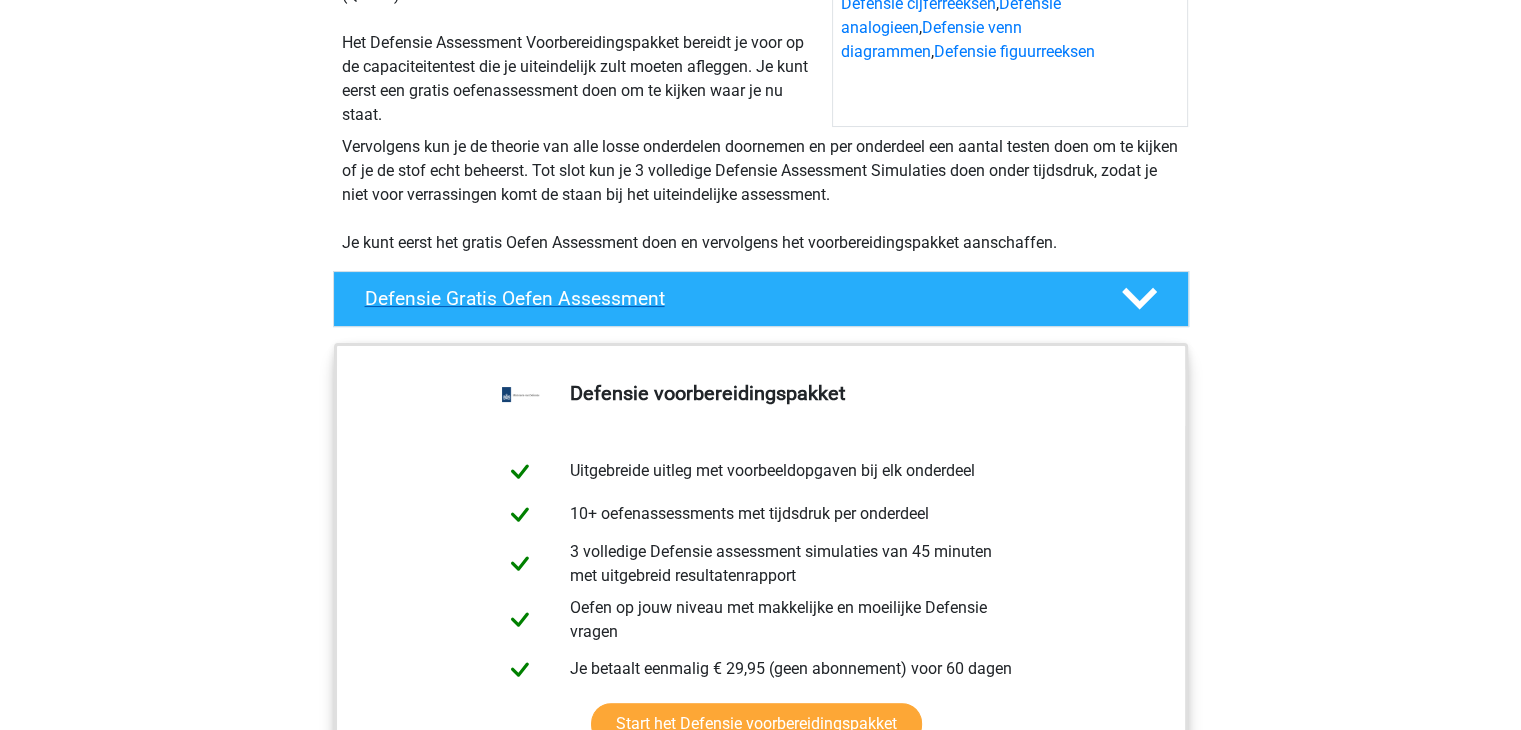 click on "Defensie Gratis Oefen Assessment" at bounding box center [727, 298] 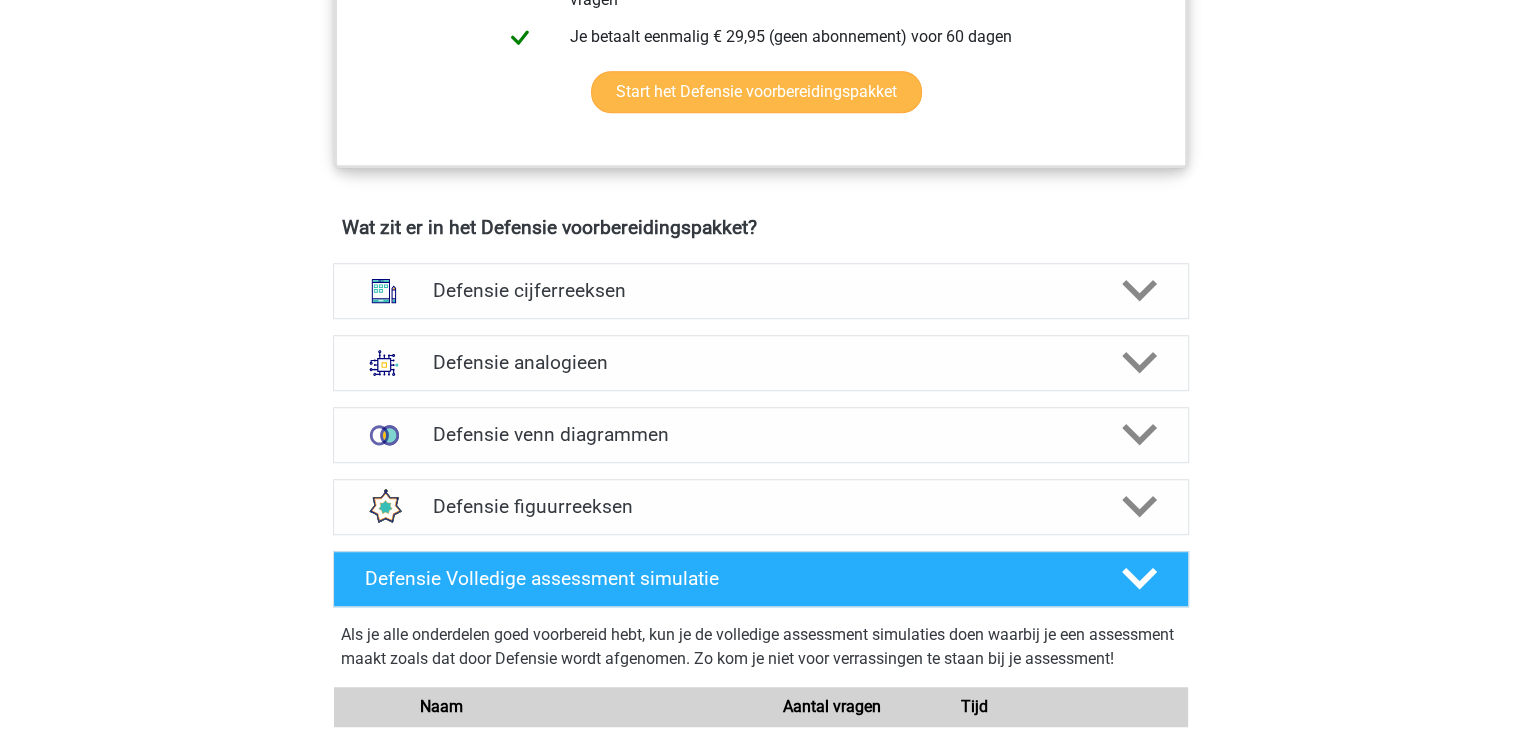 scroll, scrollTop: 1300, scrollLeft: 0, axis: vertical 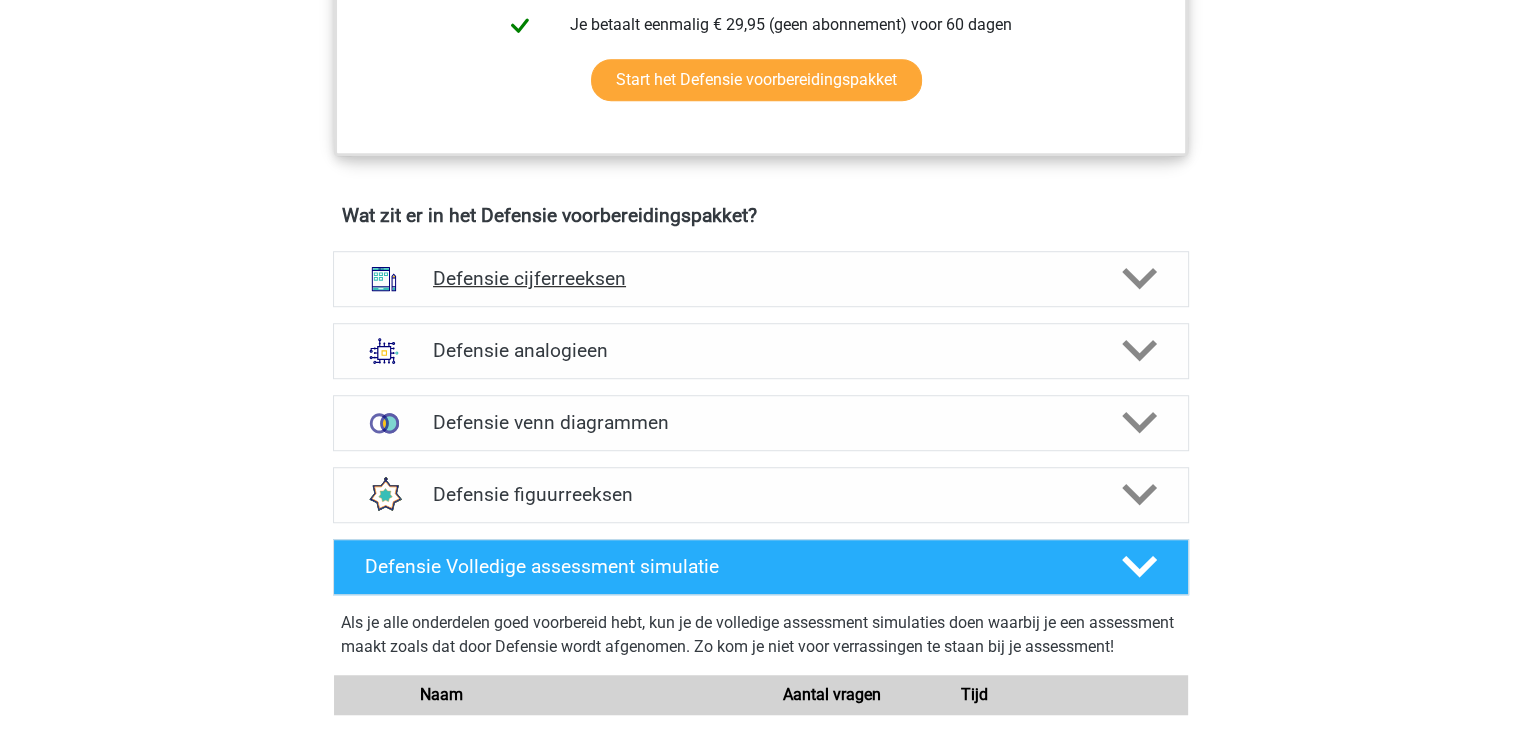 click on "Defensie cijferreeksen" at bounding box center [760, 278] 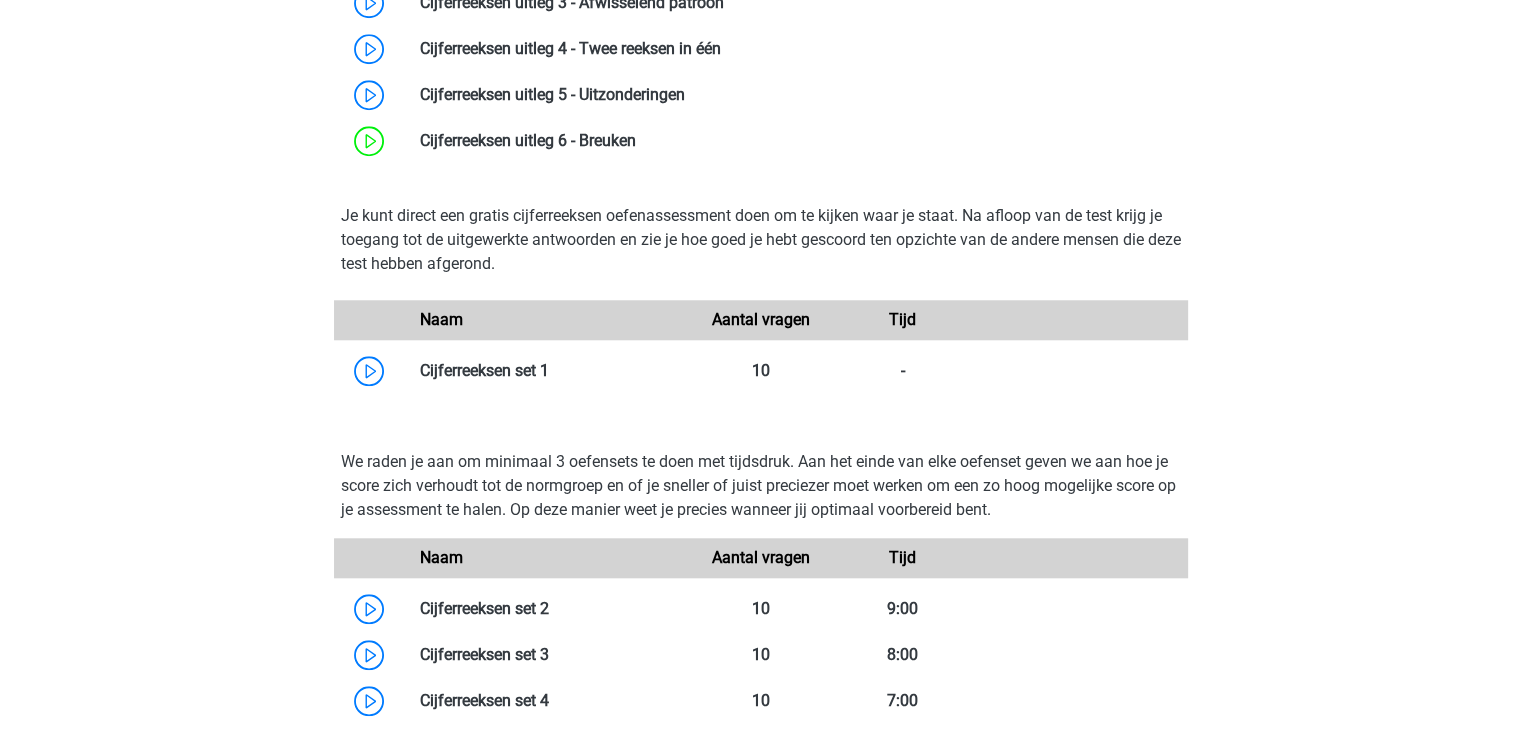 scroll, scrollTop: 1900, scrollLeft: 0, axis: vertical 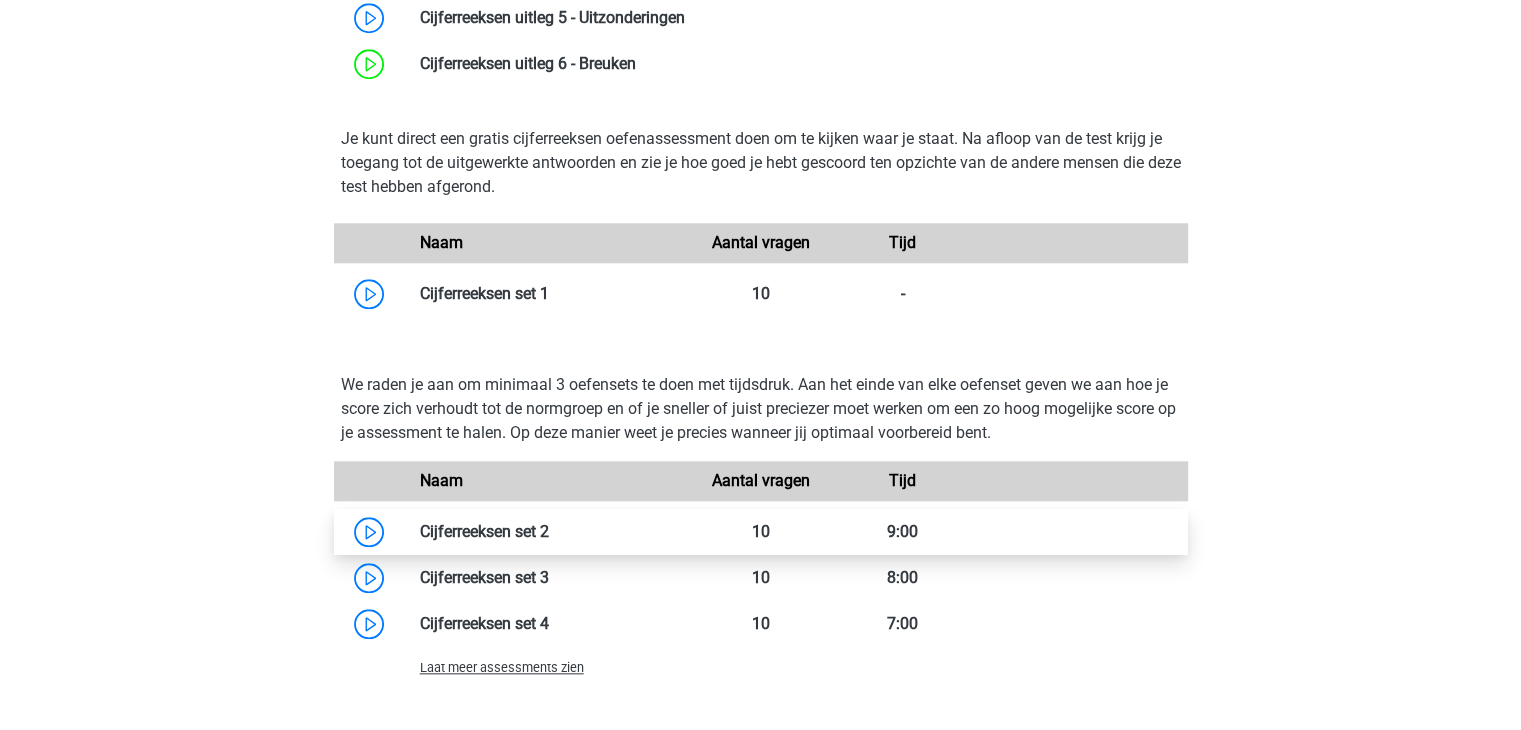 click at bounding box center (549, 531) 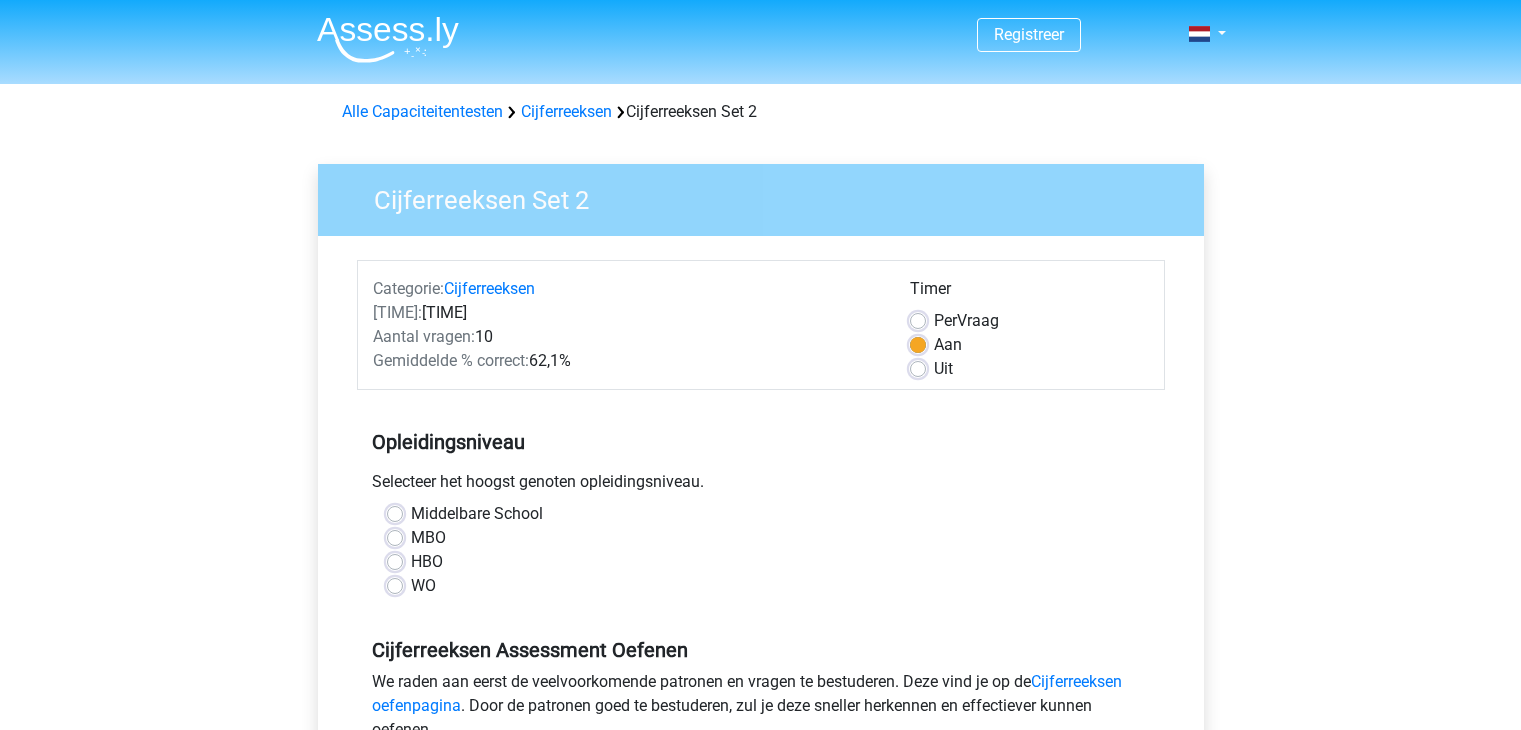 scroll, scrollTop: 0, scrollLeft: 0, axis: both 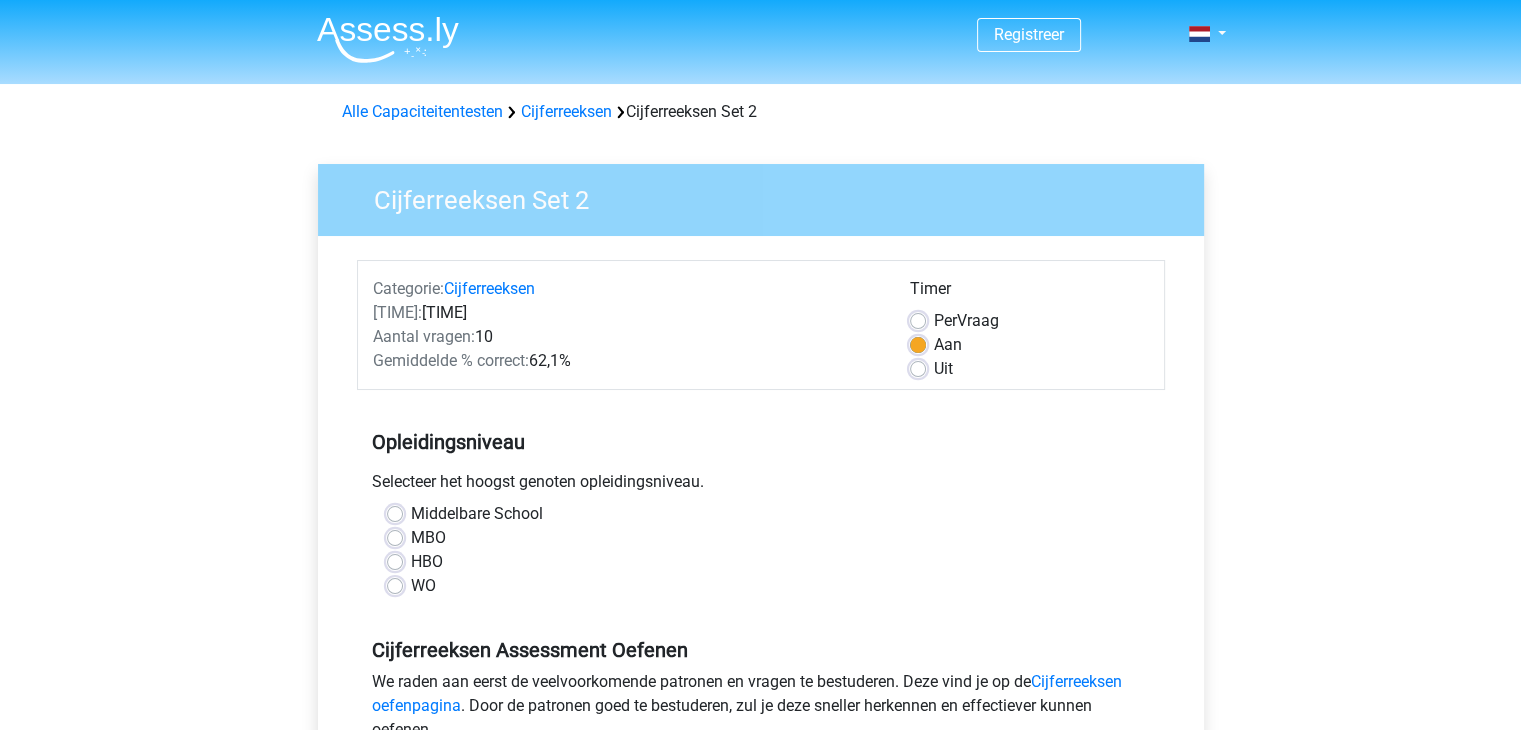 drag, startPoint x: 404, startPoint y: 552, endPoint x: 616, endPoint y: 492, distance: 220.32703 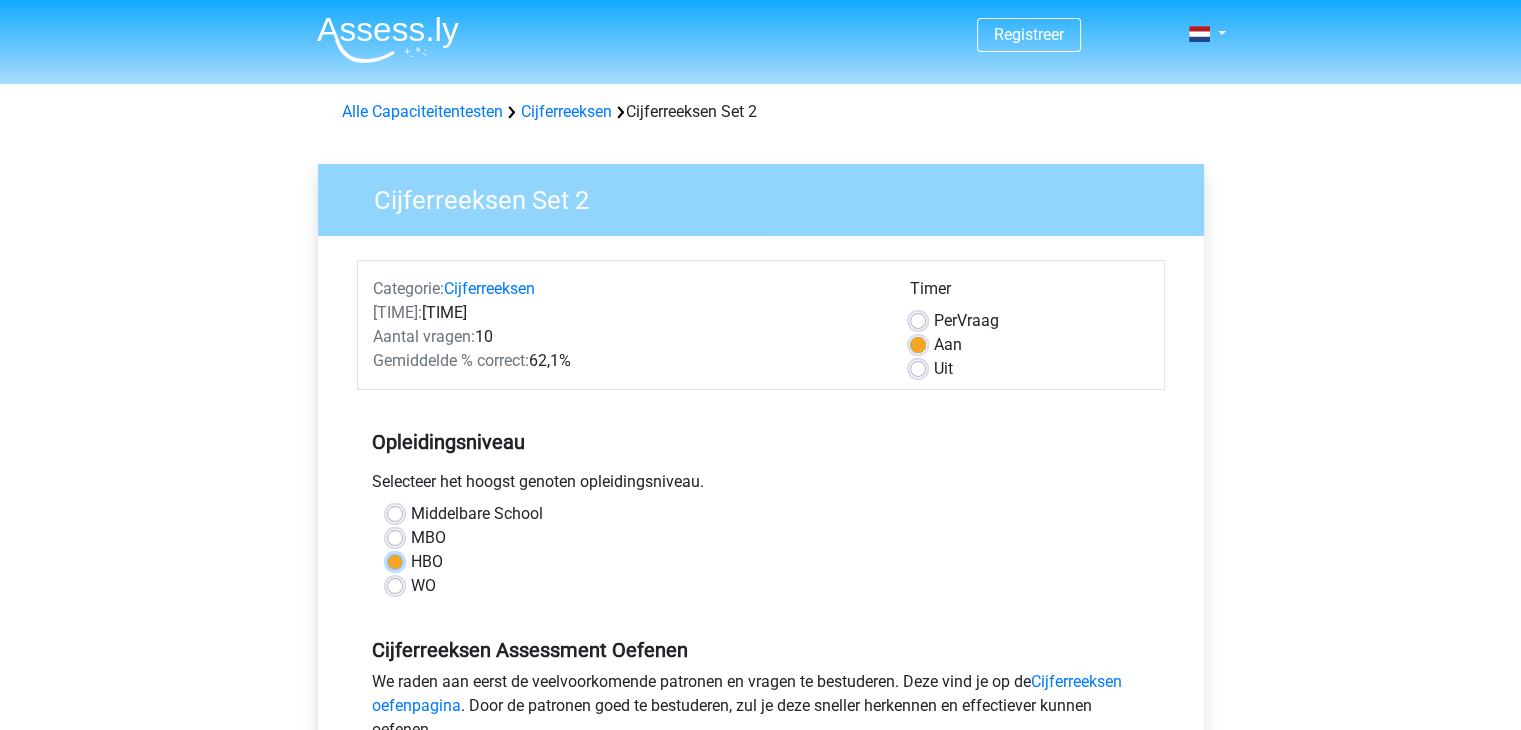 click on "HBO" at bounding box center [395, 560] 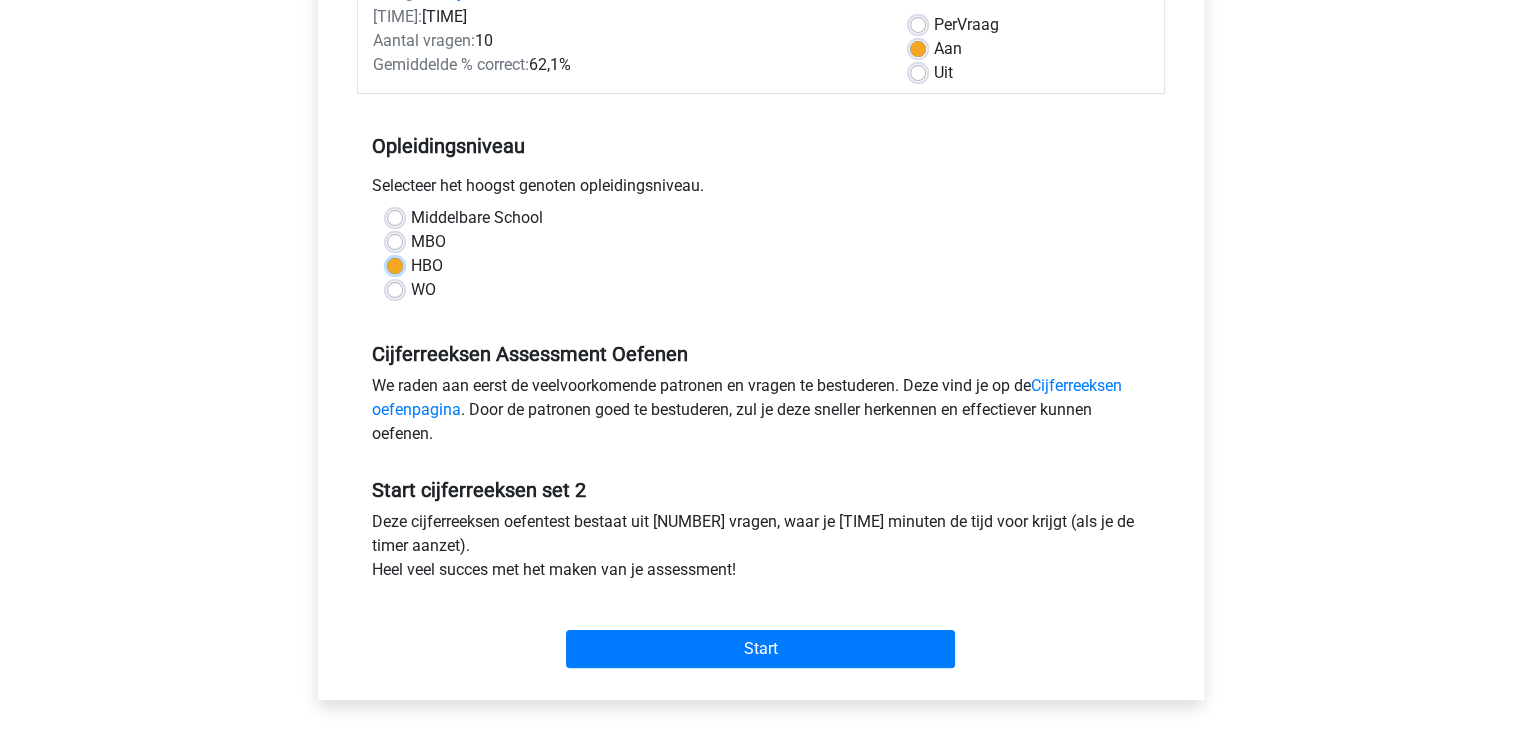 scroll, scrollTop: 300, scrollLeft: 0, axis: vertical 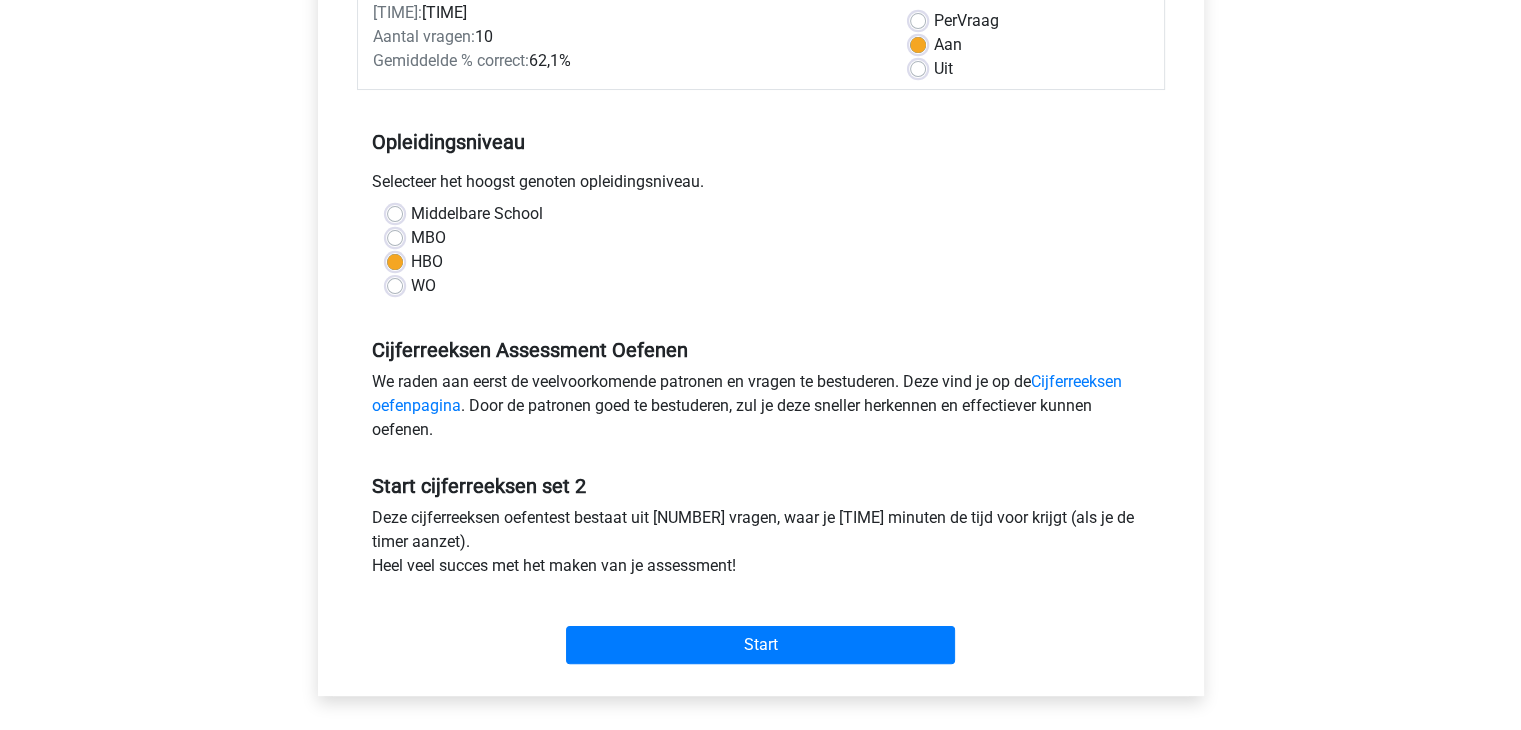 click on "Start" at bounding box center [761, 629] 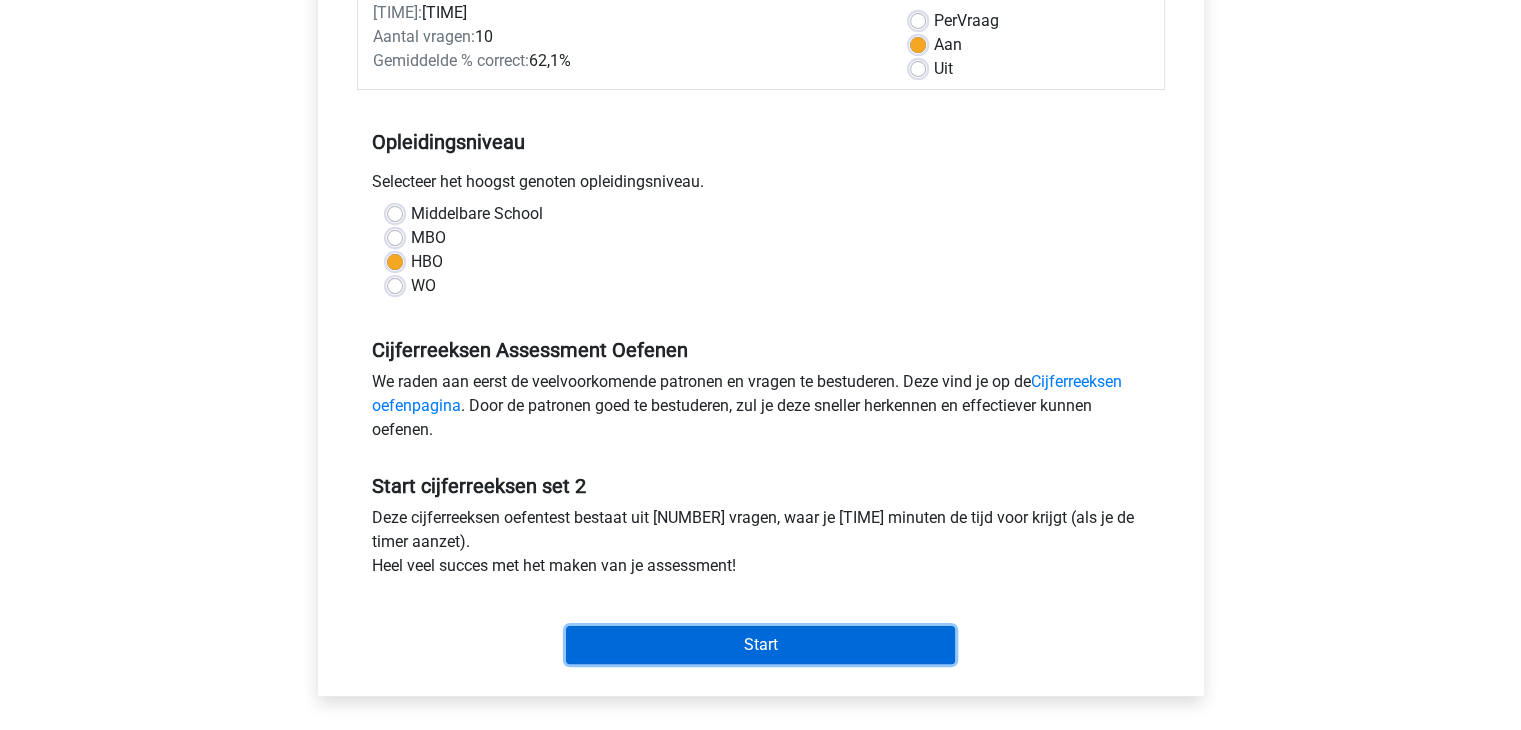 click on "Start" at bounding box center [760, 645] 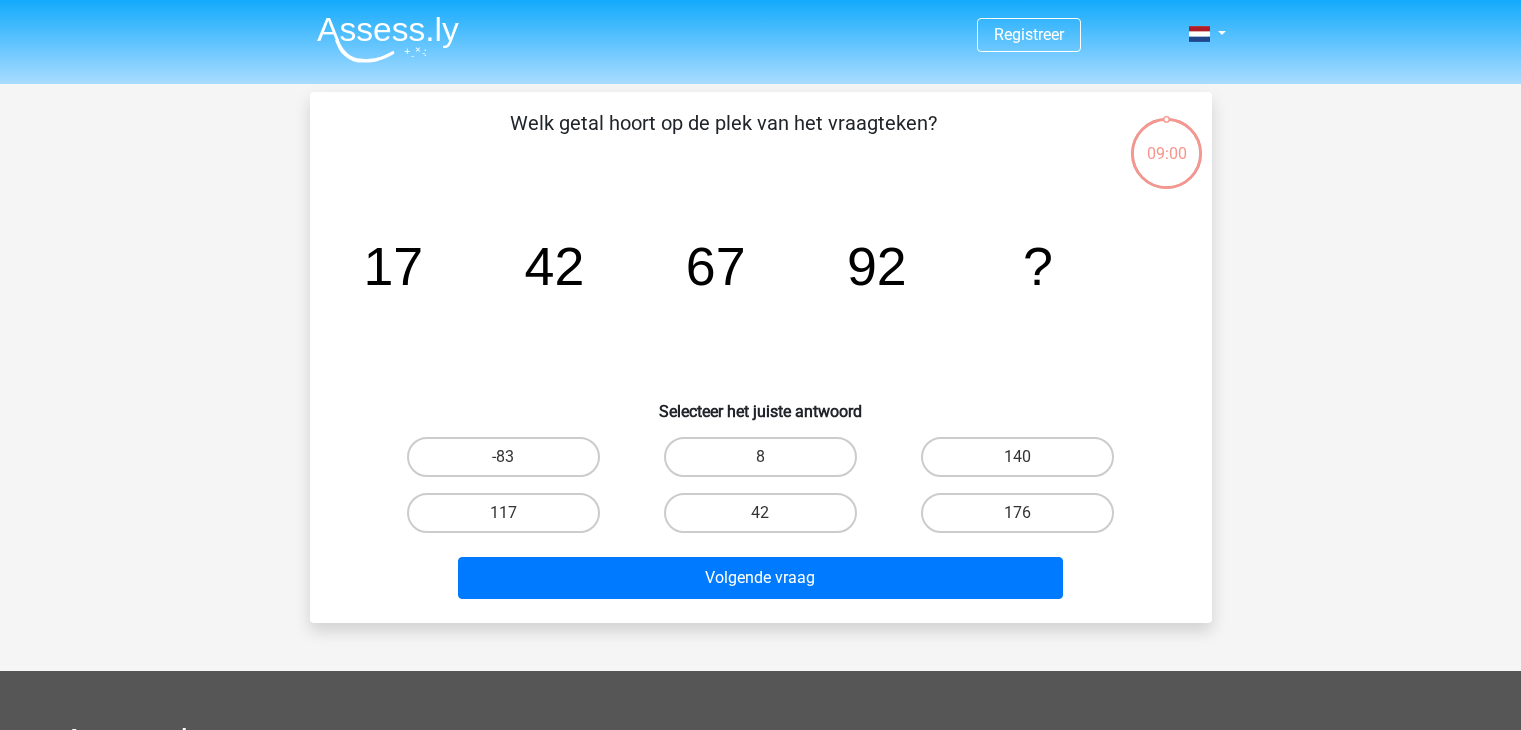 scroll, scrollTop: 0, scrollLeft: 0, axis: both 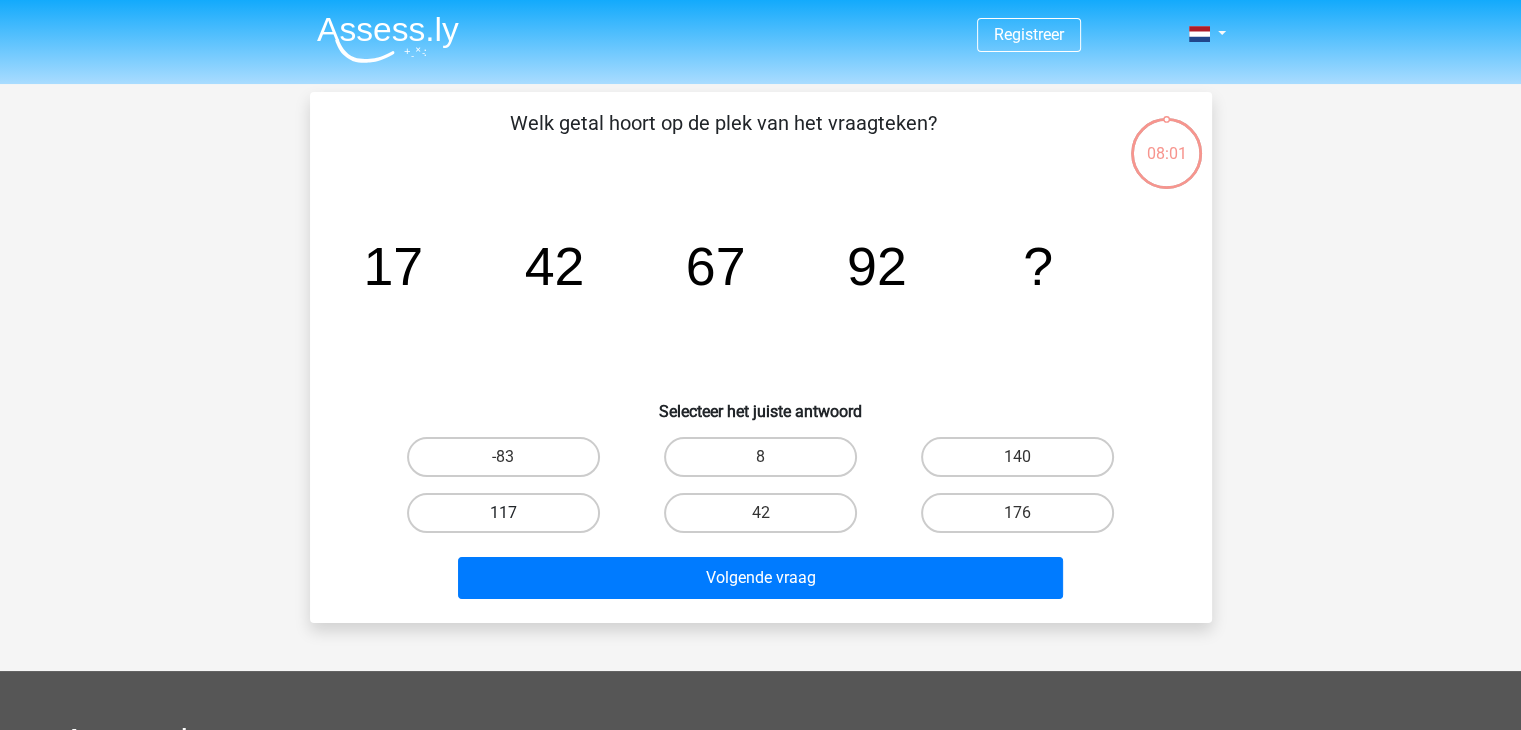 drag, startPoint x: 493, startPoint y: 520, endPoint x: 525, endPoint y: 535, distance: 35.341194 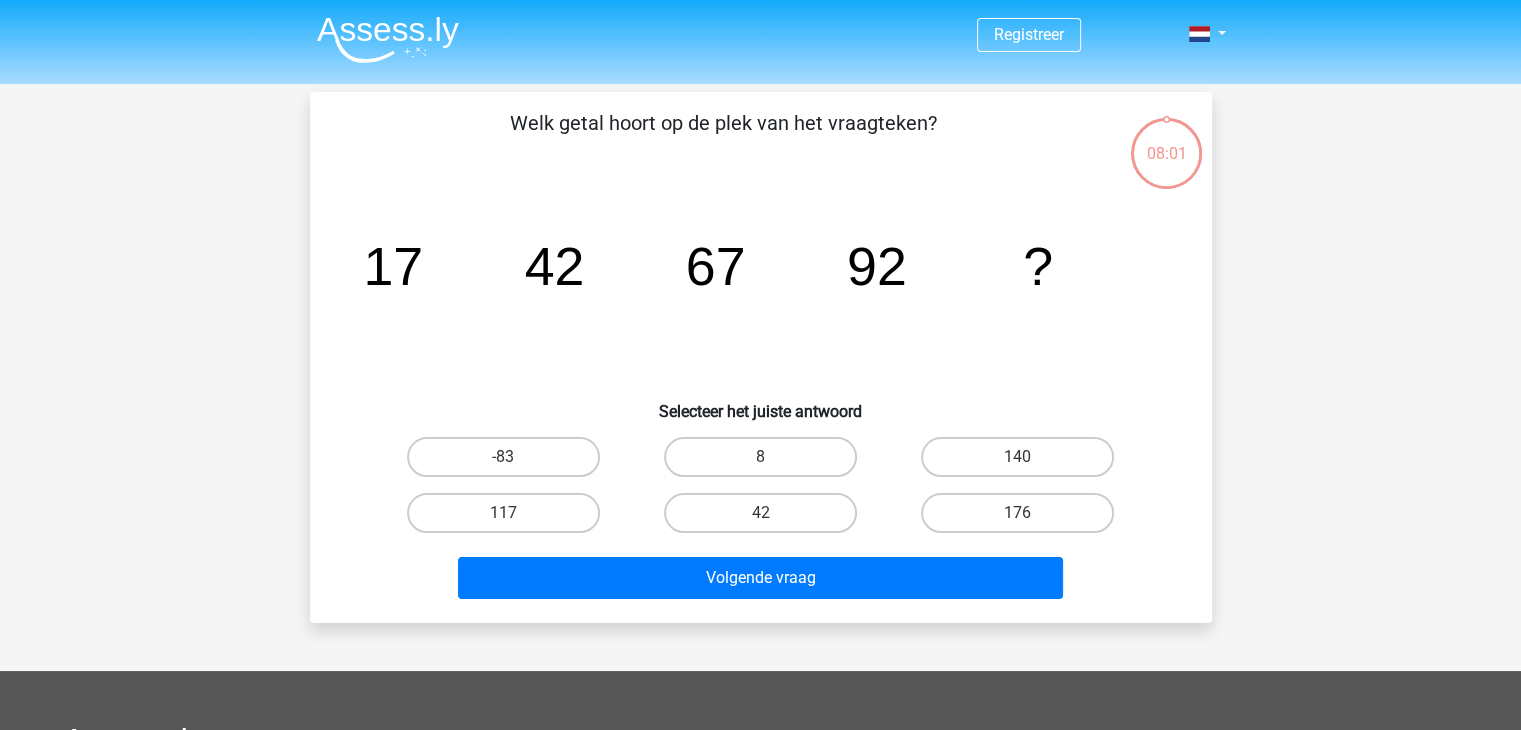click on "117" at bounding box center [503, 513] 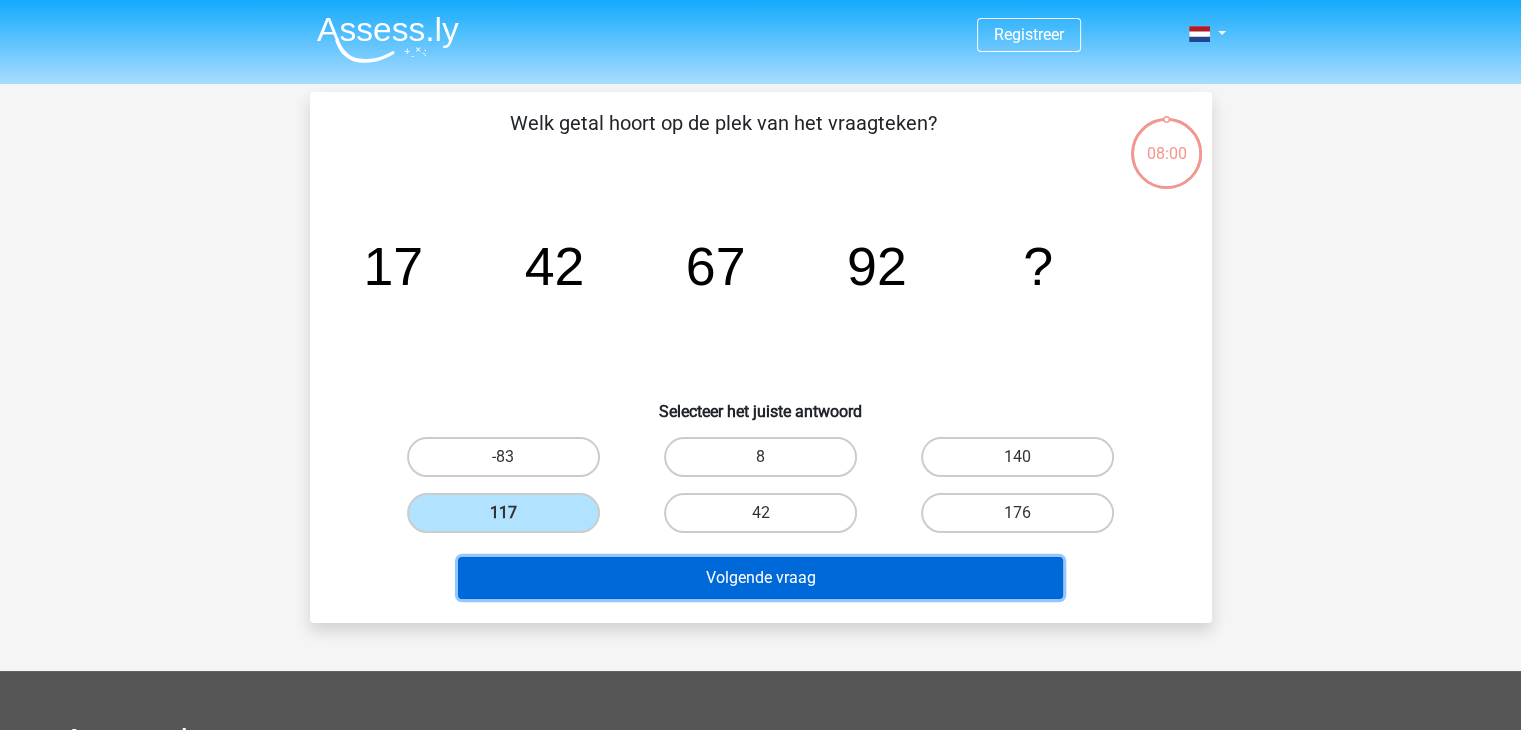 click on "Volgende vraag" at bounding box center [760, 578] 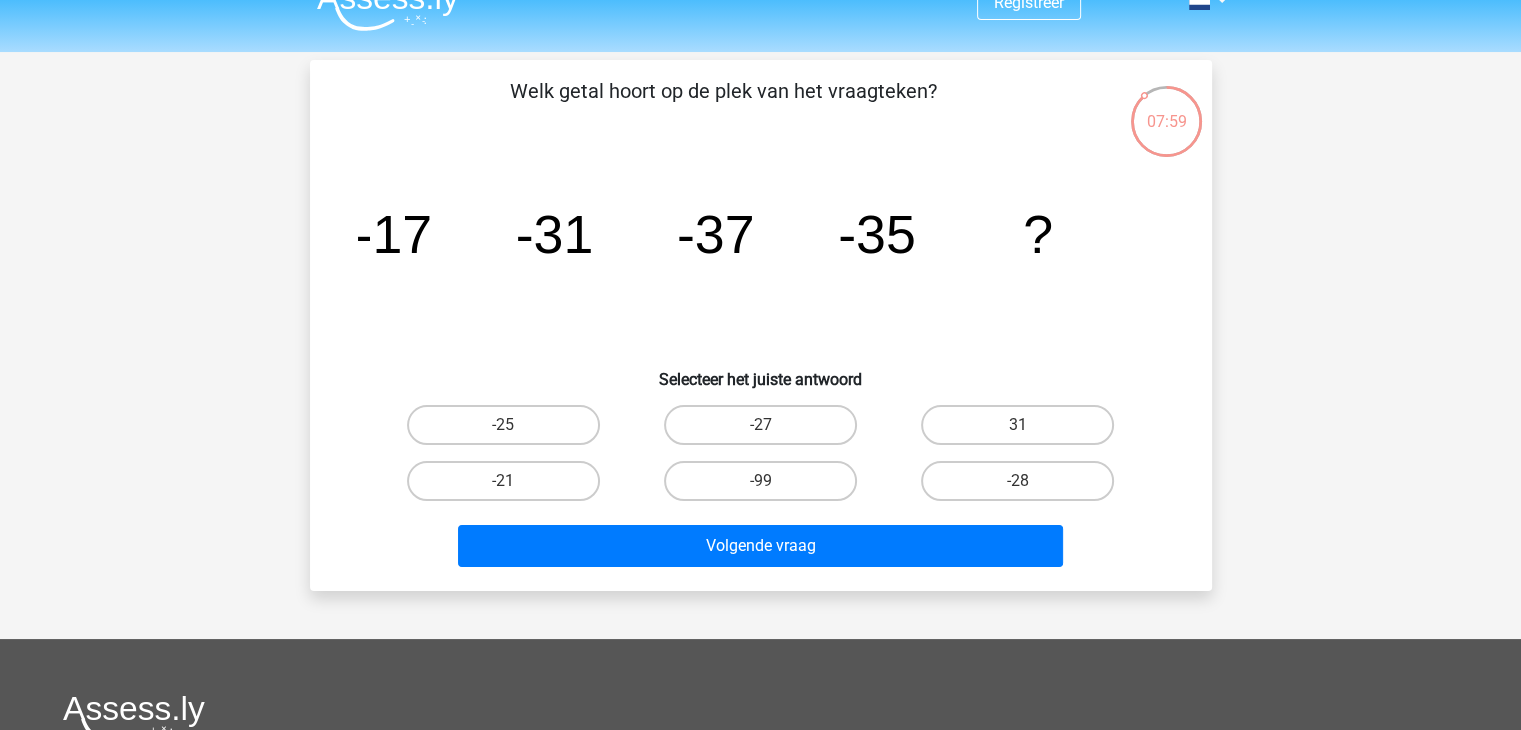 scroll, scrollTop: 0, scrollLeft: 0, axis: both 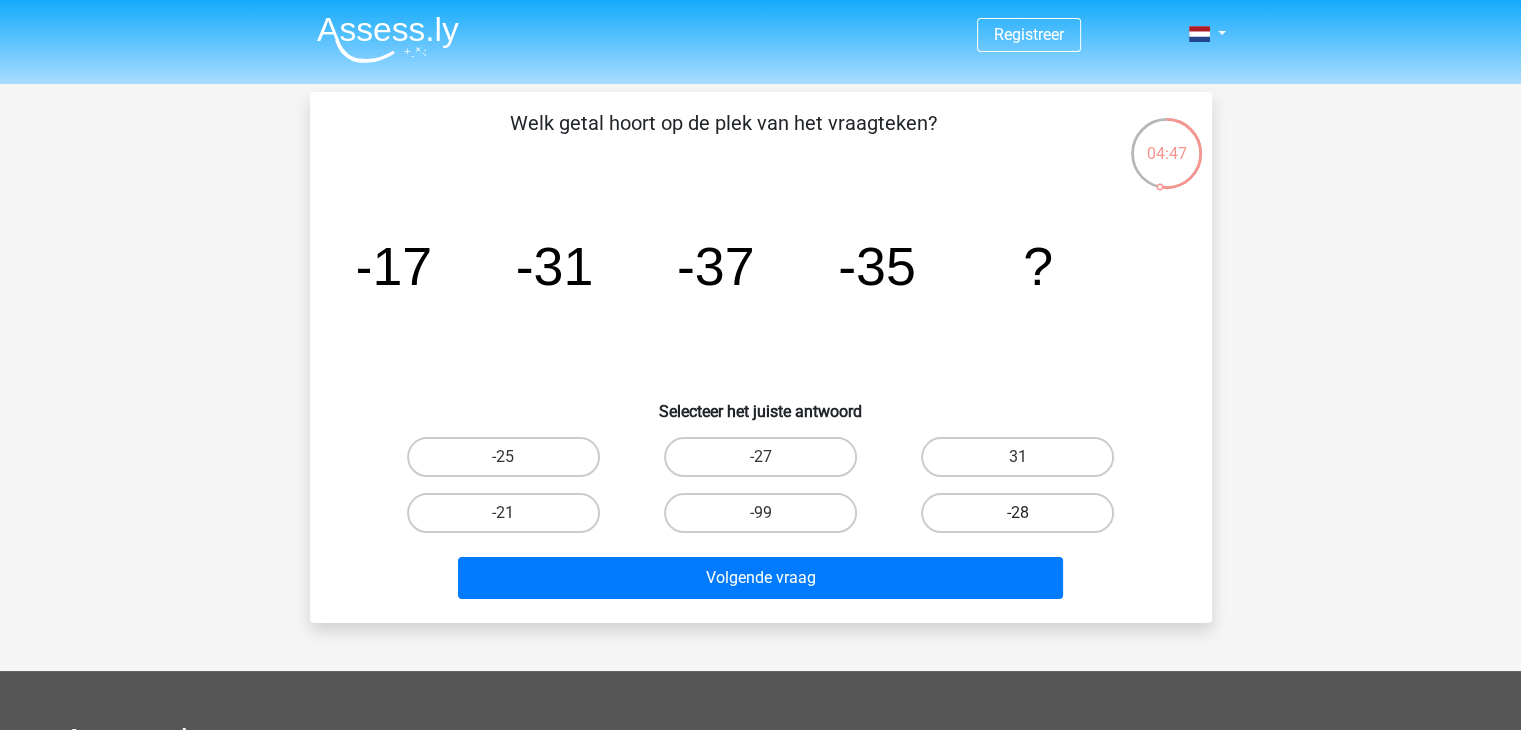 drag, startPoint x: 976, startPoint y: 503, endPoint x: 961, endPoint y: 524, distance: 25.806976 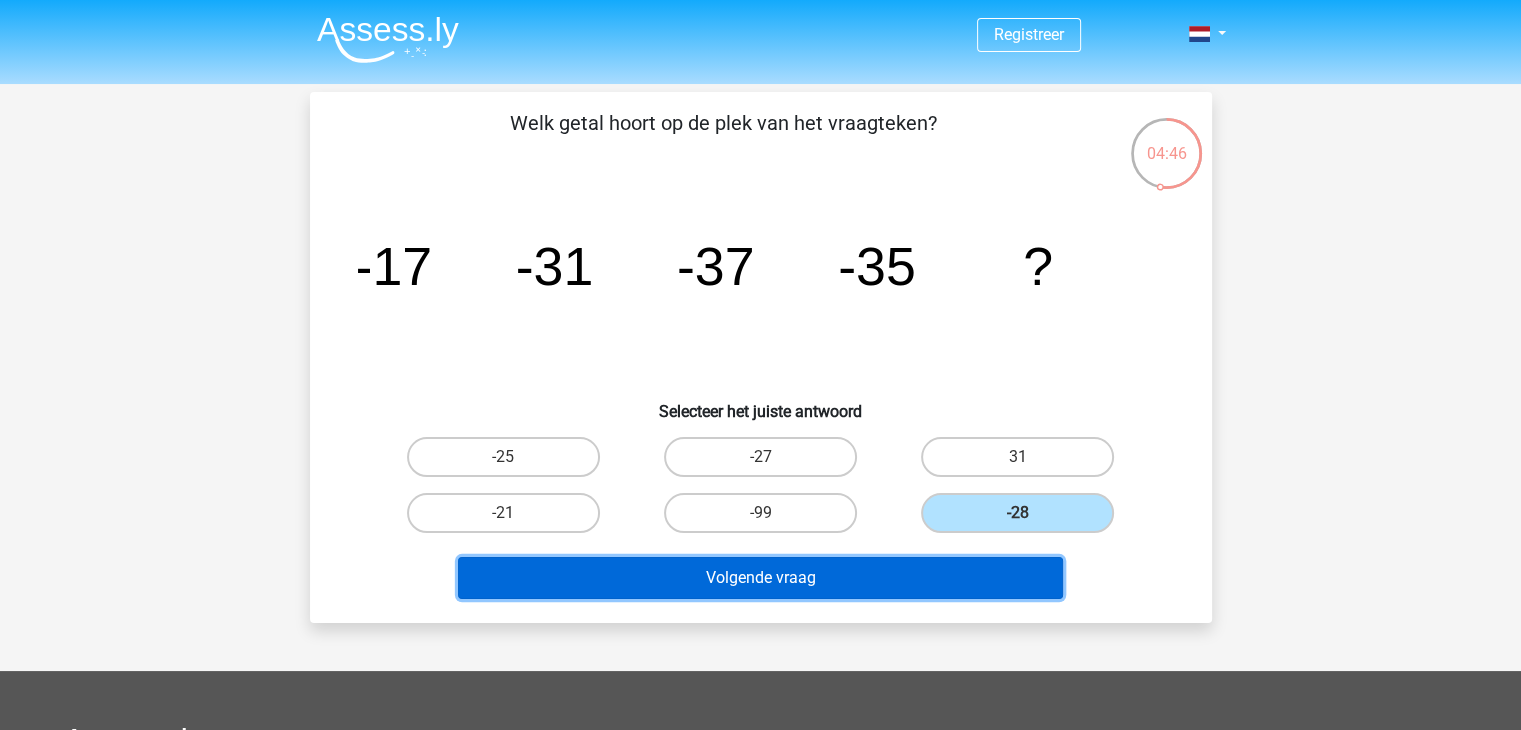 click on "Volgende vraag" at bounding box center (760, 578) 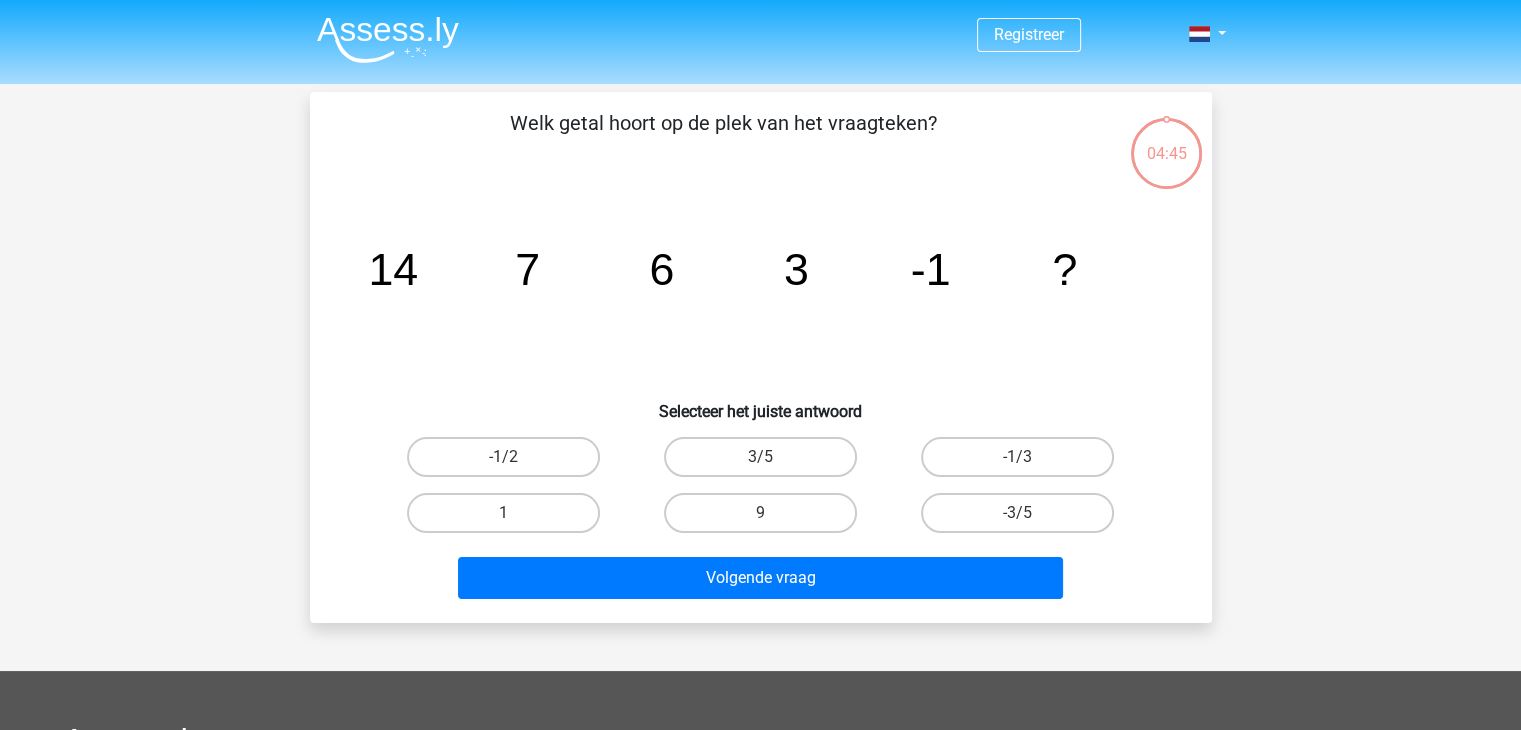 scroll, scrollTop: 92, scrollLeft: 0, axis: vertical 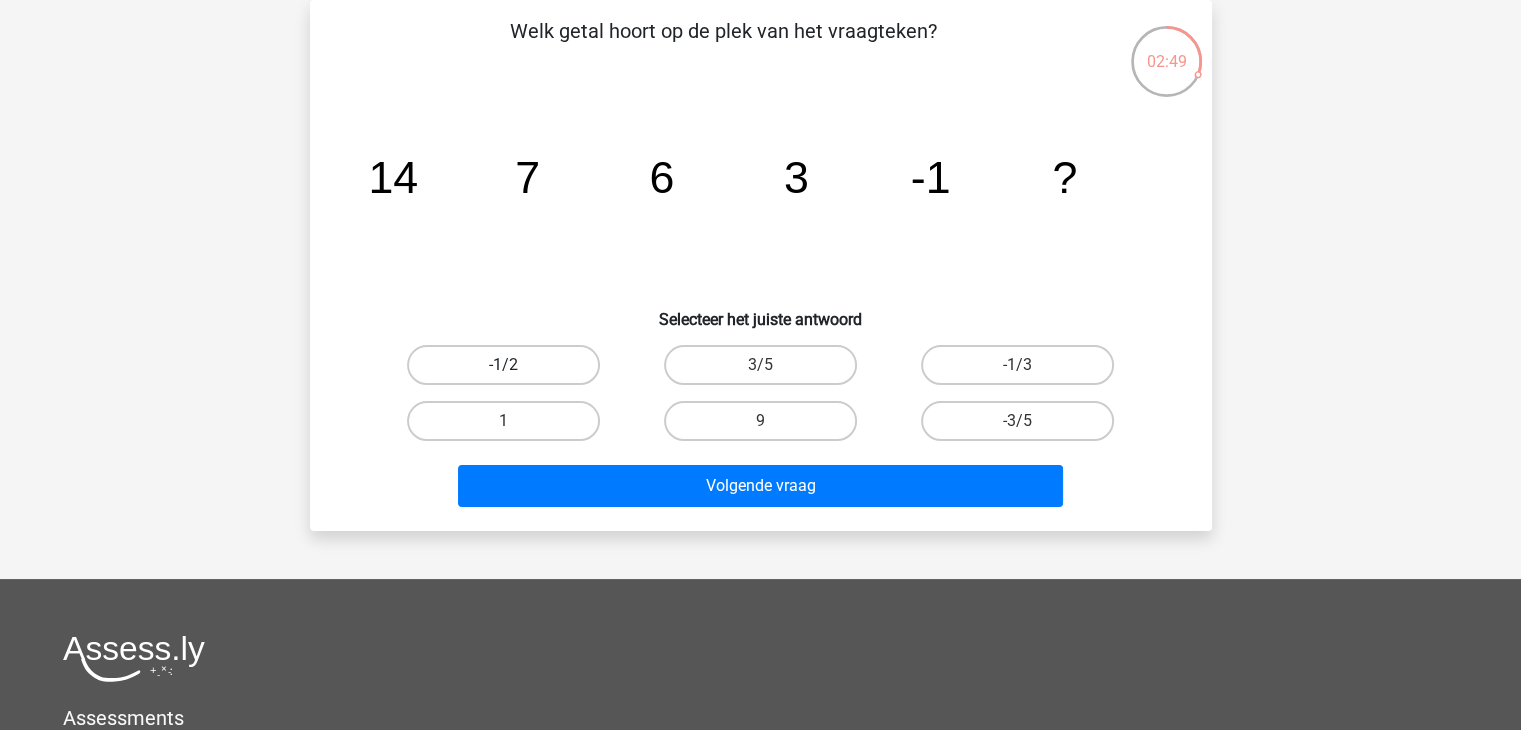 click on "-1/2" at bounding box center (503, 365) 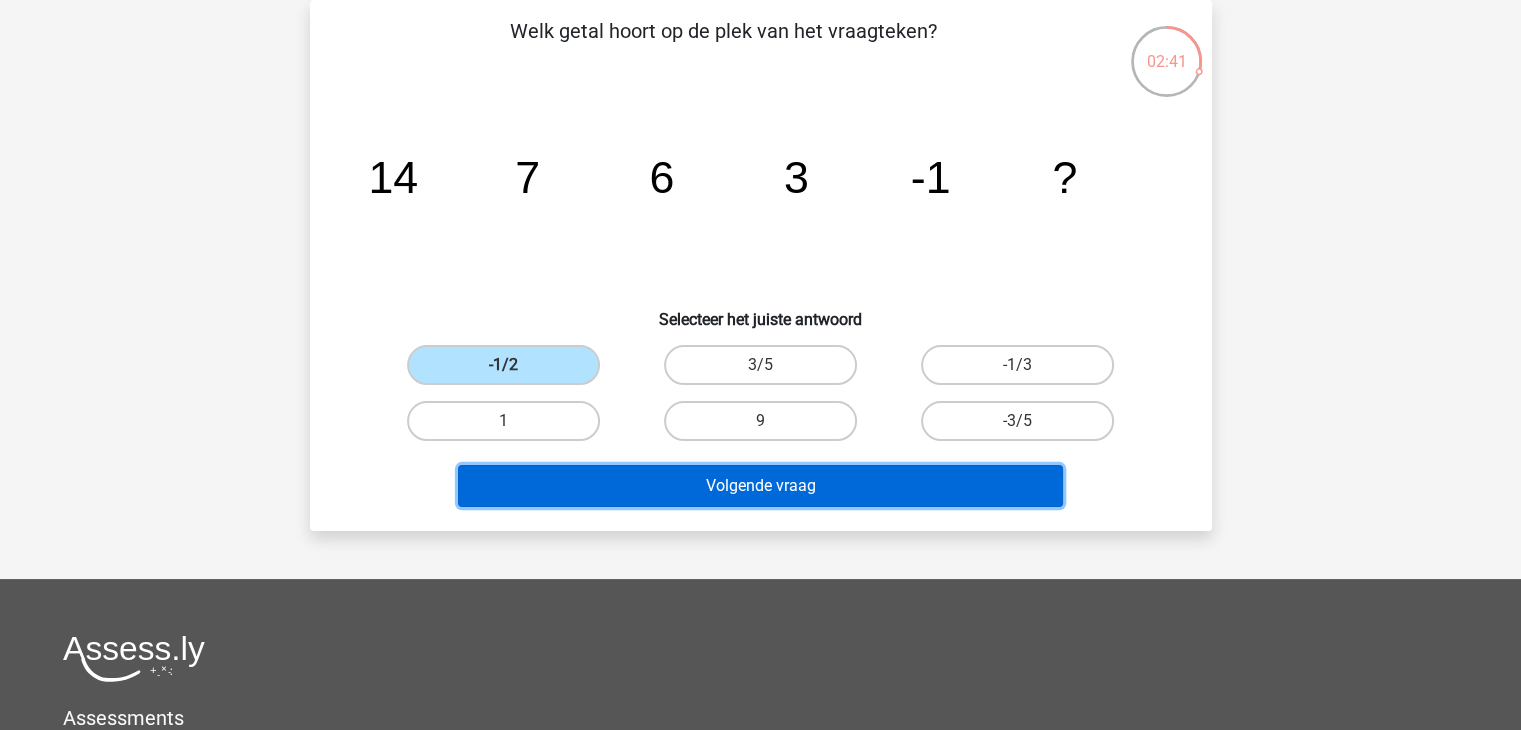 click on "Volgende vraag" at bounding box center [760, 486] 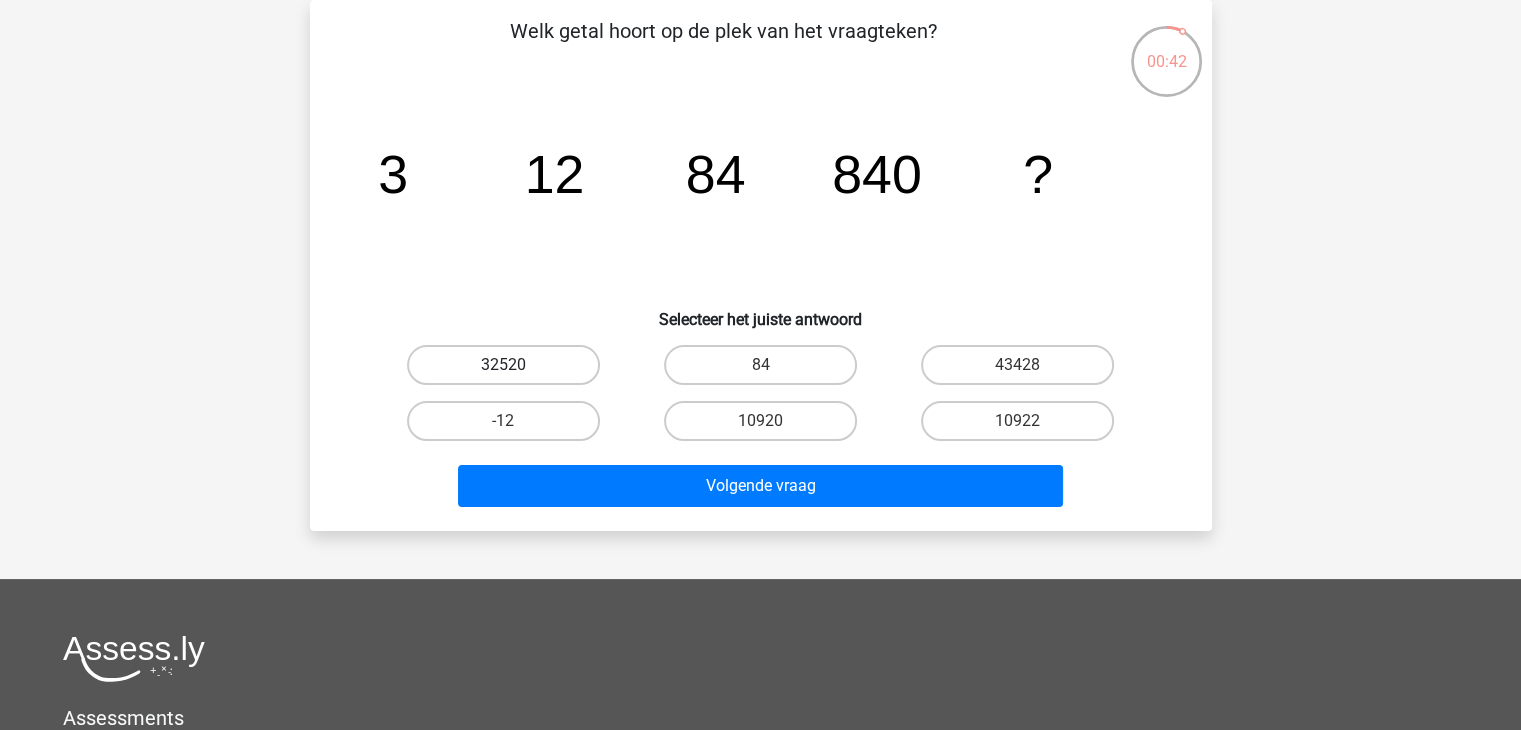 click on "32520" at bounding box center [503, 365] 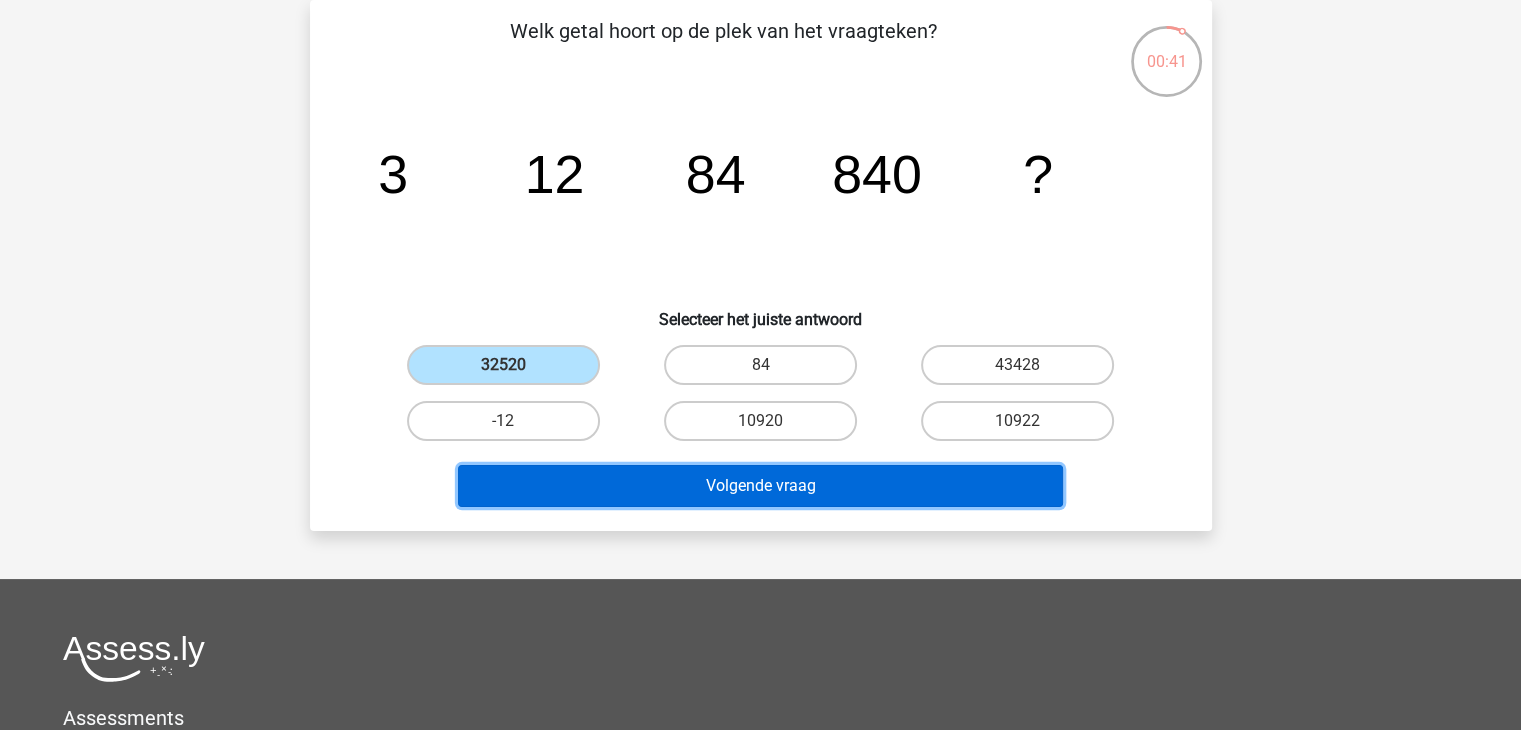 click on "Volgende vraag" at bounding box center [760, 486] 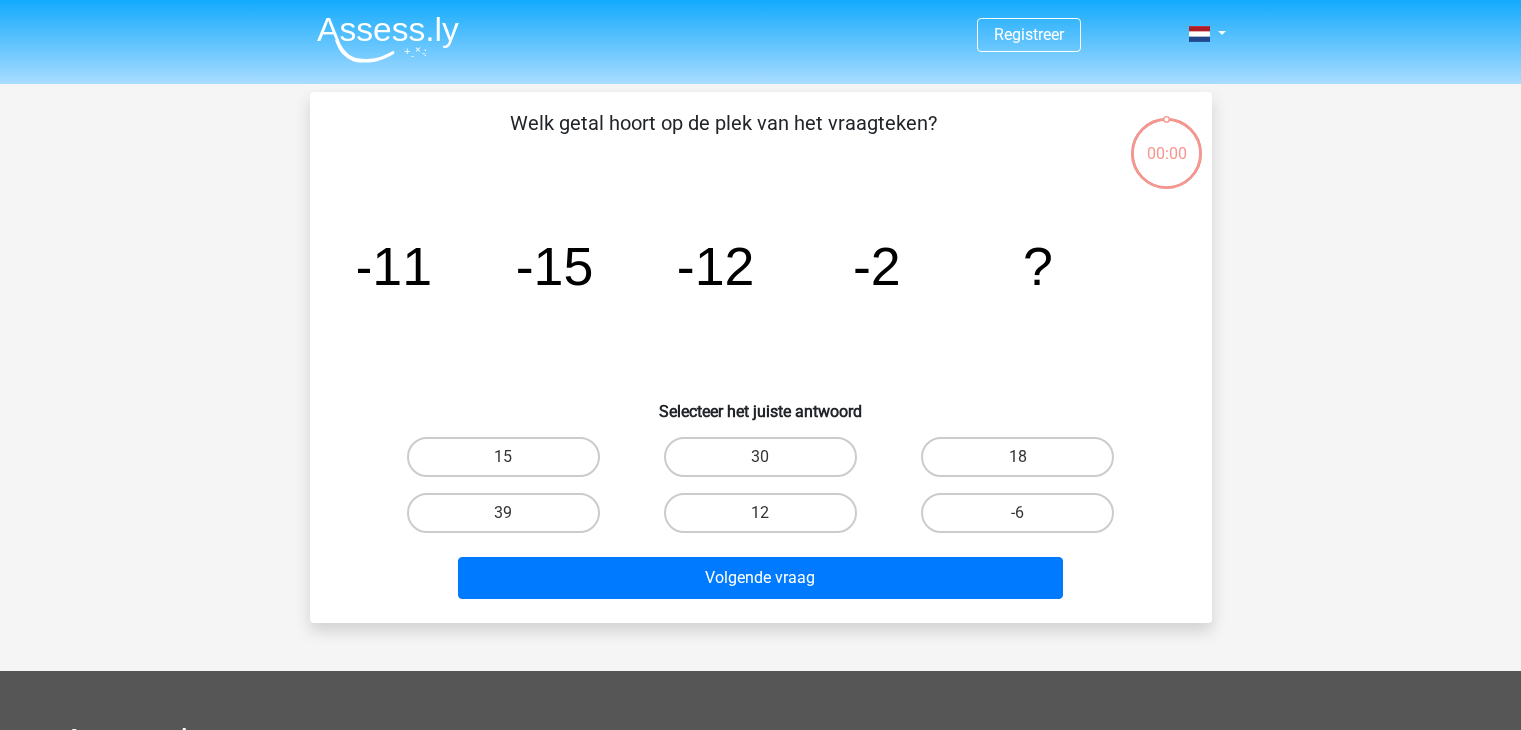 scroll, scrollTop: 92, scrollLeft: 0, axis: vertical 